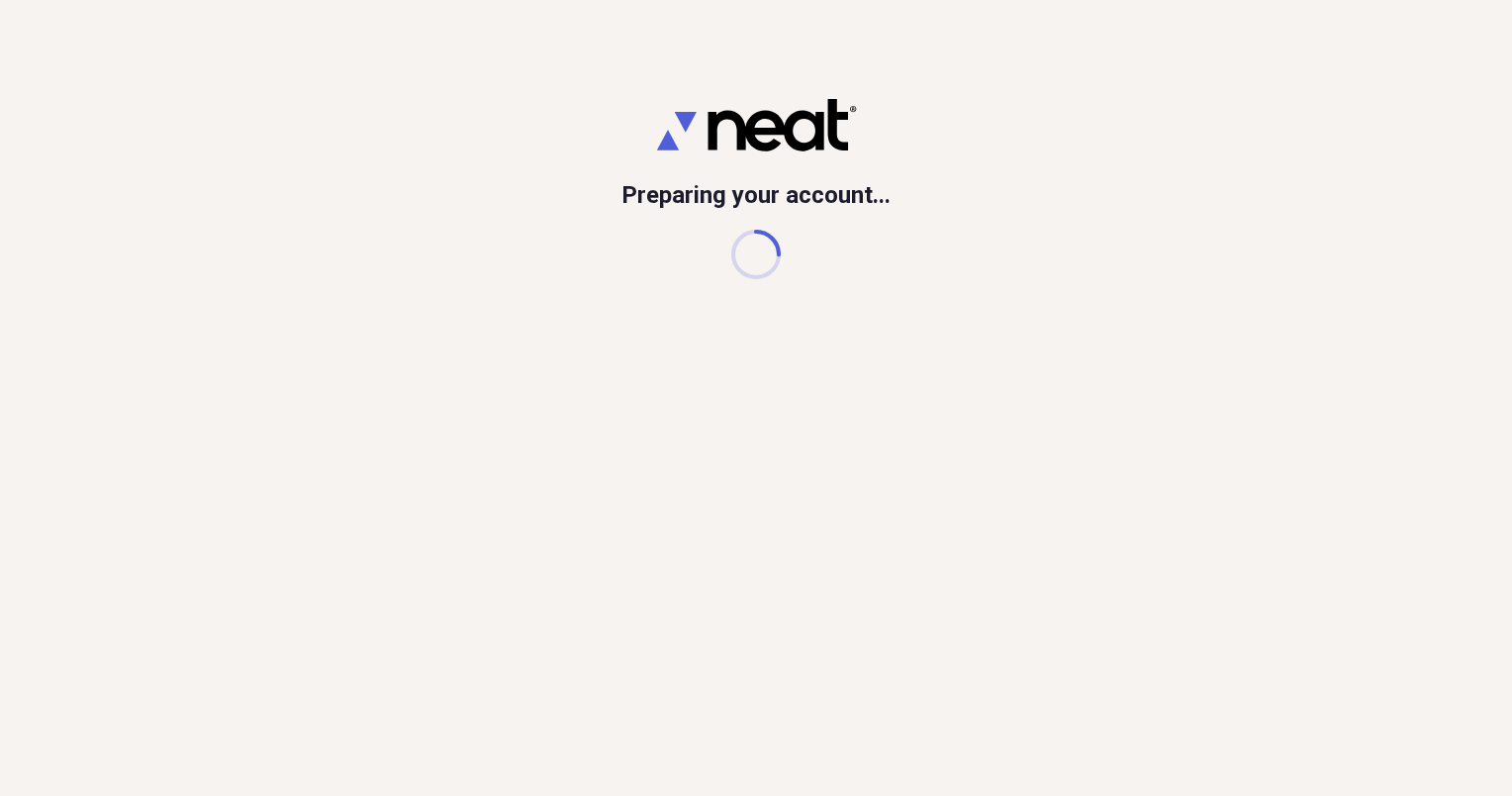 scroll, scrollTop: 0, scrollLeft: 0, axis: both 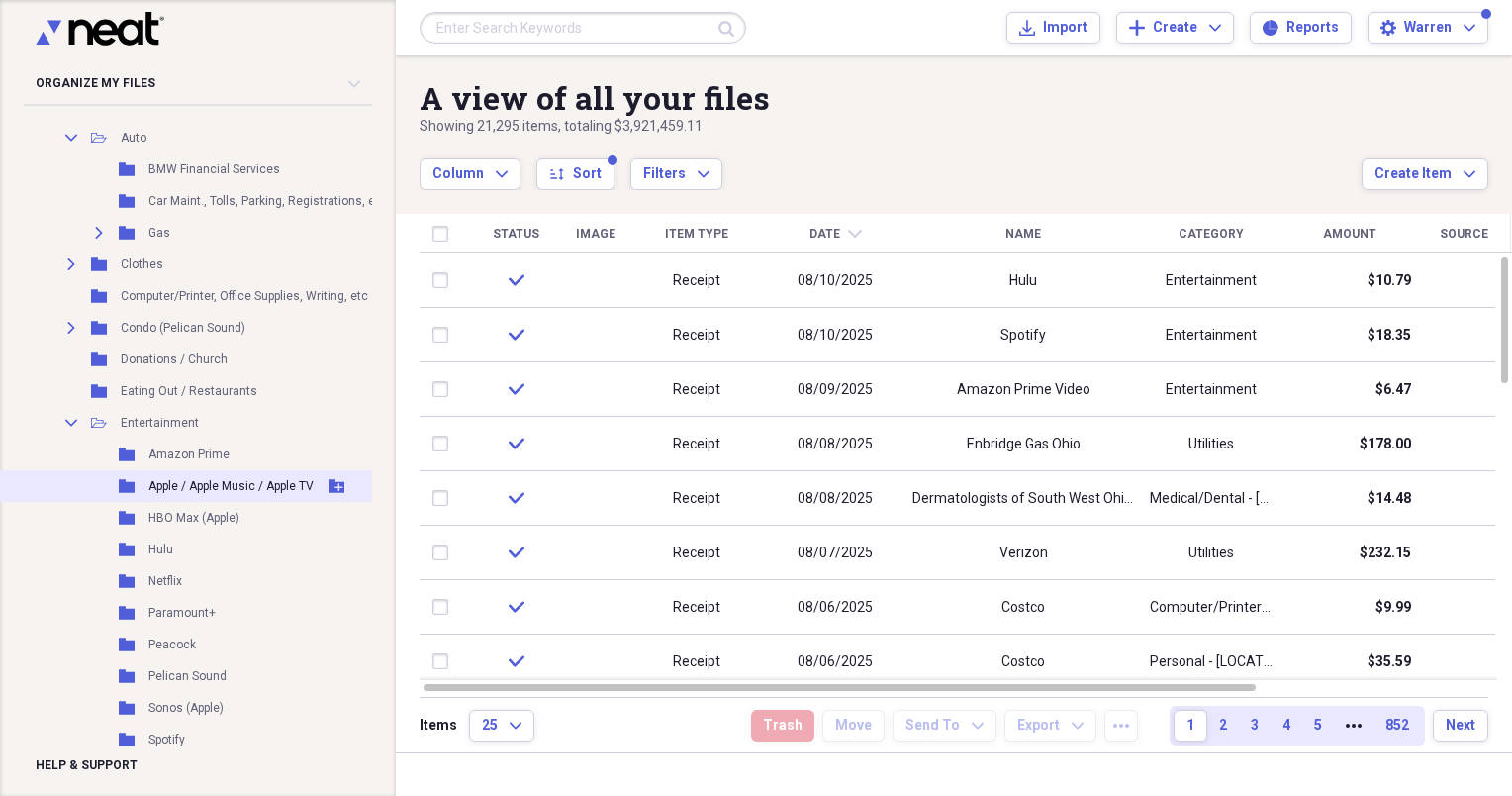 click on "Apple / Apple Music / Apple TV" at bounding box center (231, 486) 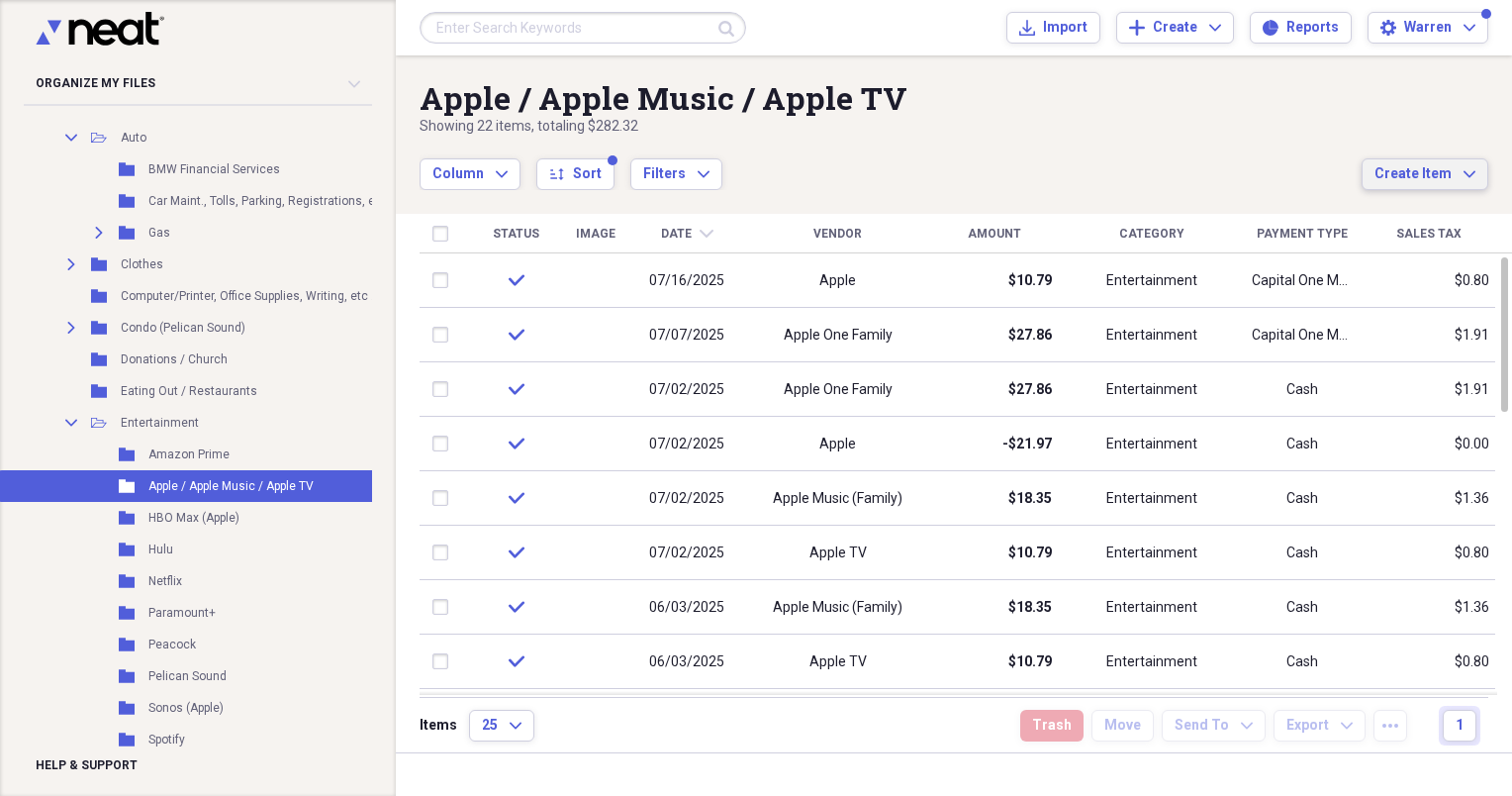 click on "Create Item" at bounding box center [1413, 174] 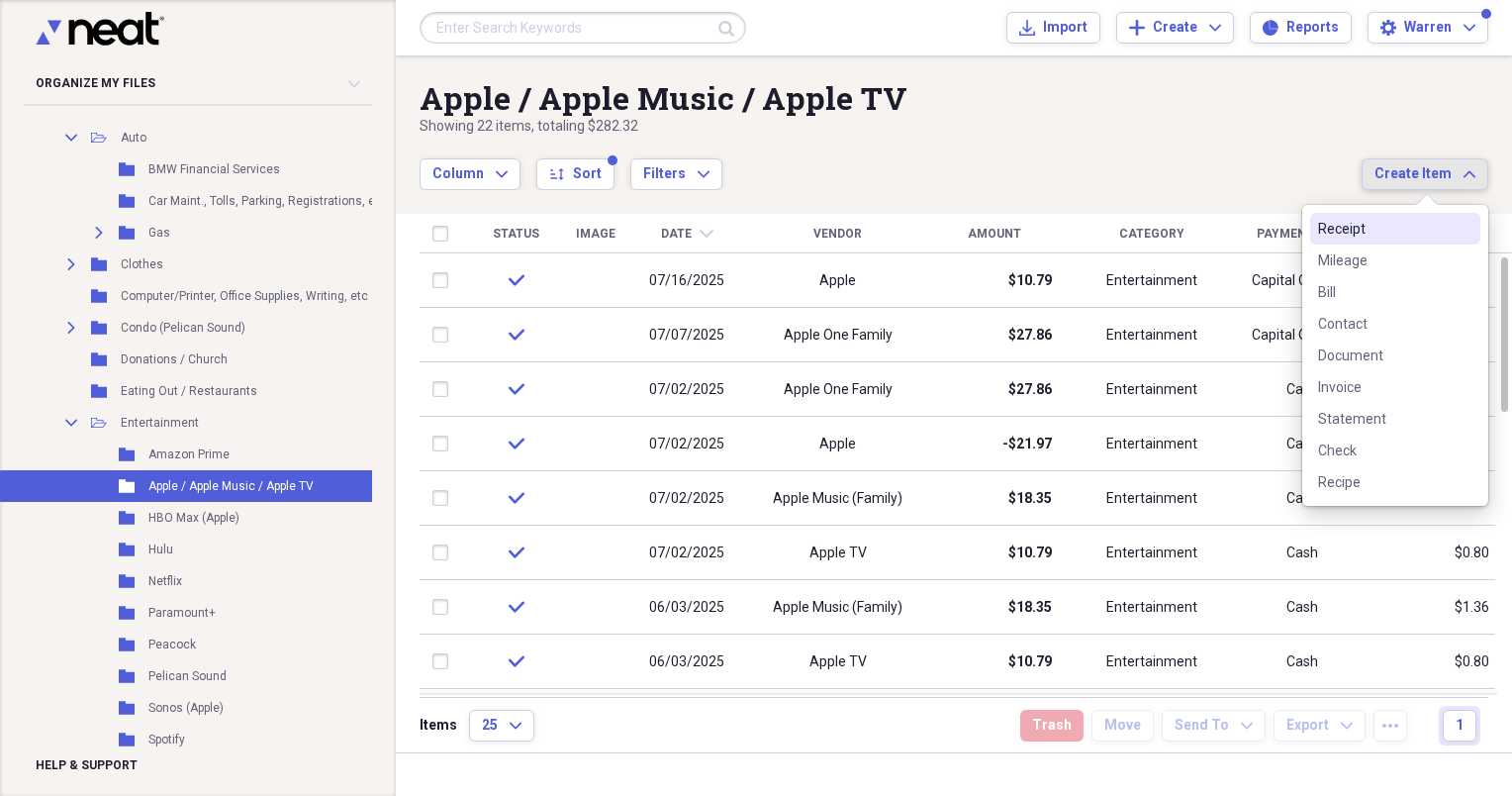 click on "Receipt" at bounding box center (1383, 229) 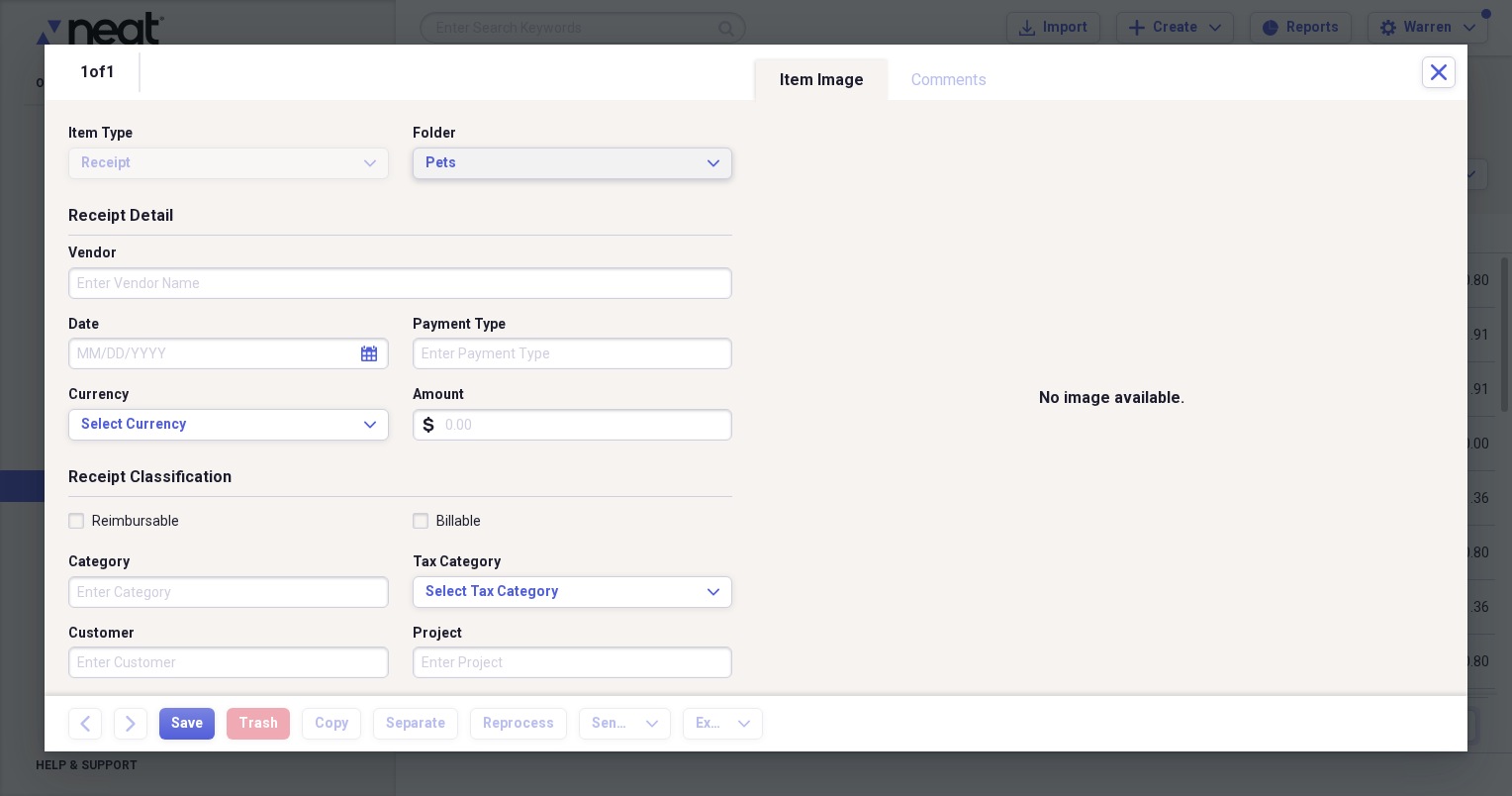click on "Pets Expand" at bounding box center (573, 163) 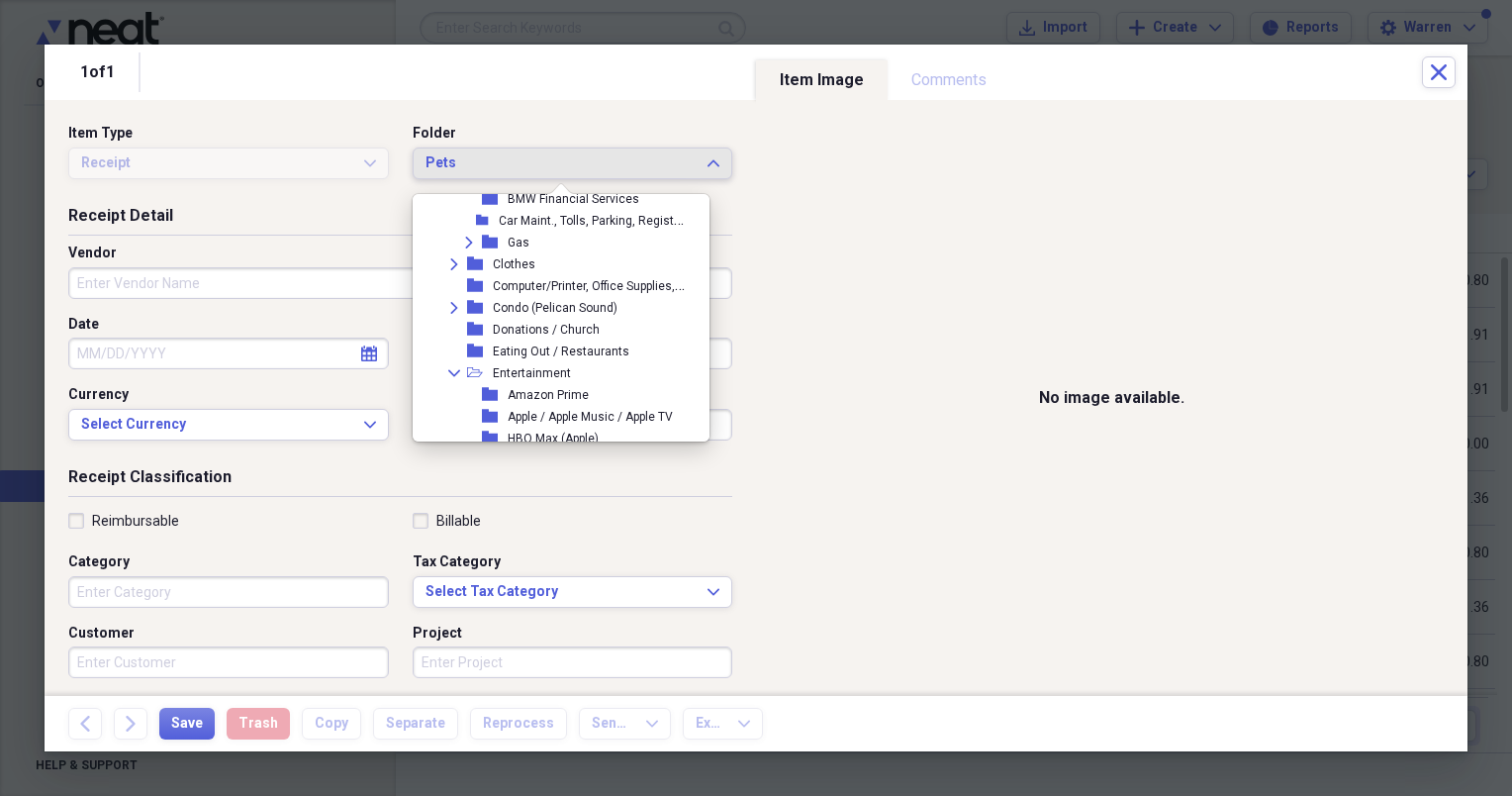 scroll, scrollTop: 358, scrollLeft: 0, axis: vertical 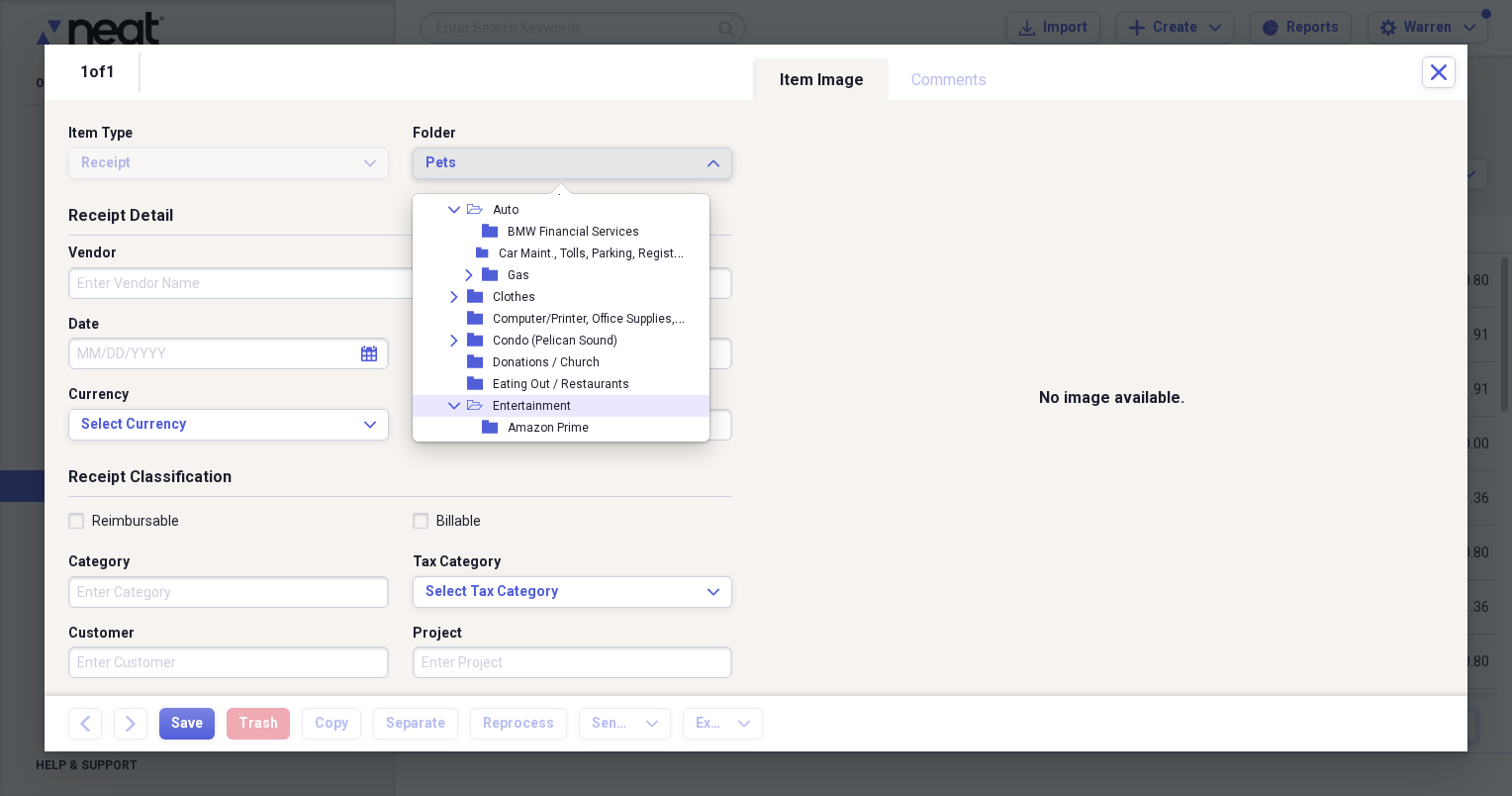click on "Entertainment" at bounding box center [531, 406] 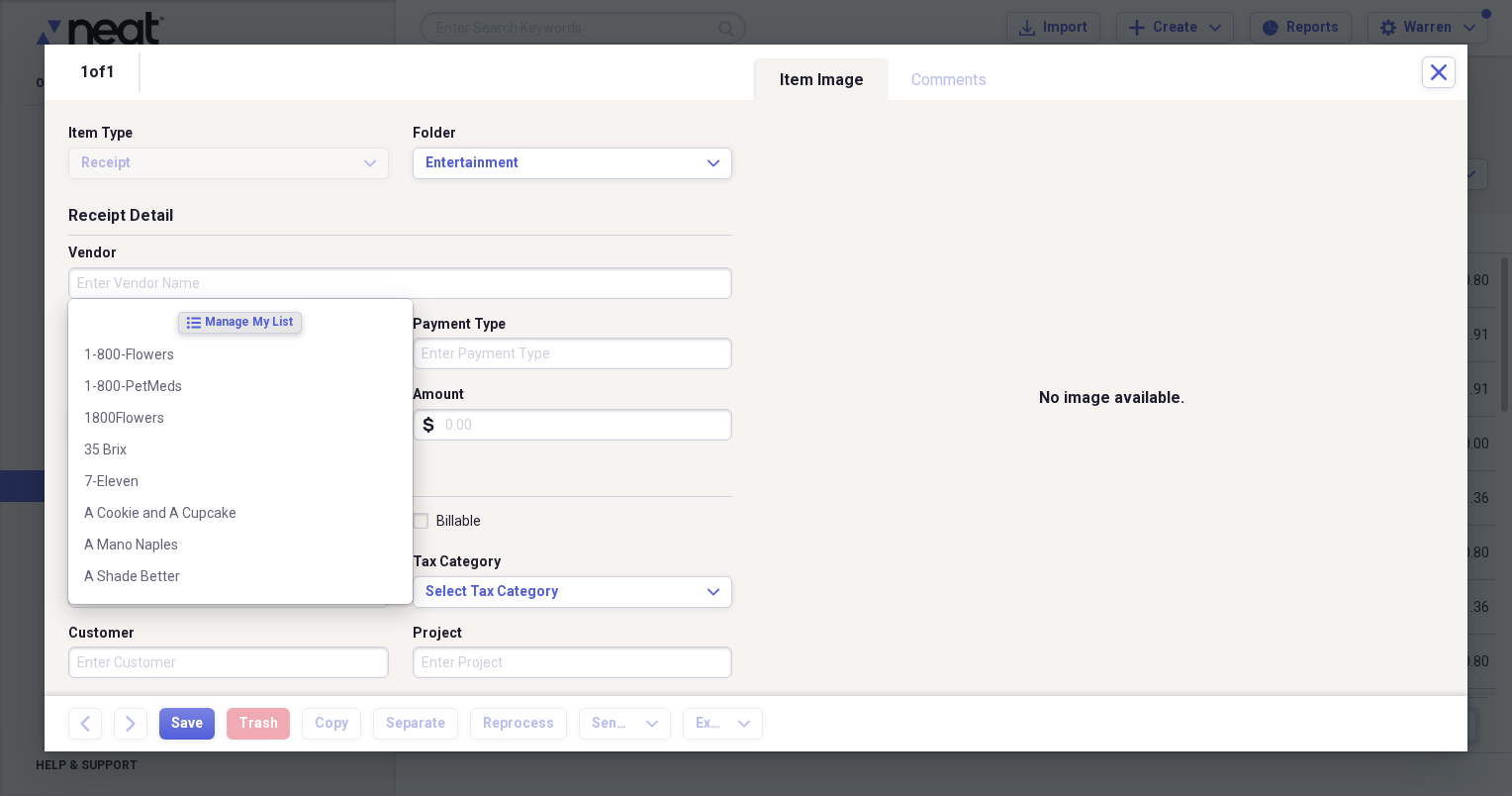 click on "Vendor" at bounding box center [400, 283] 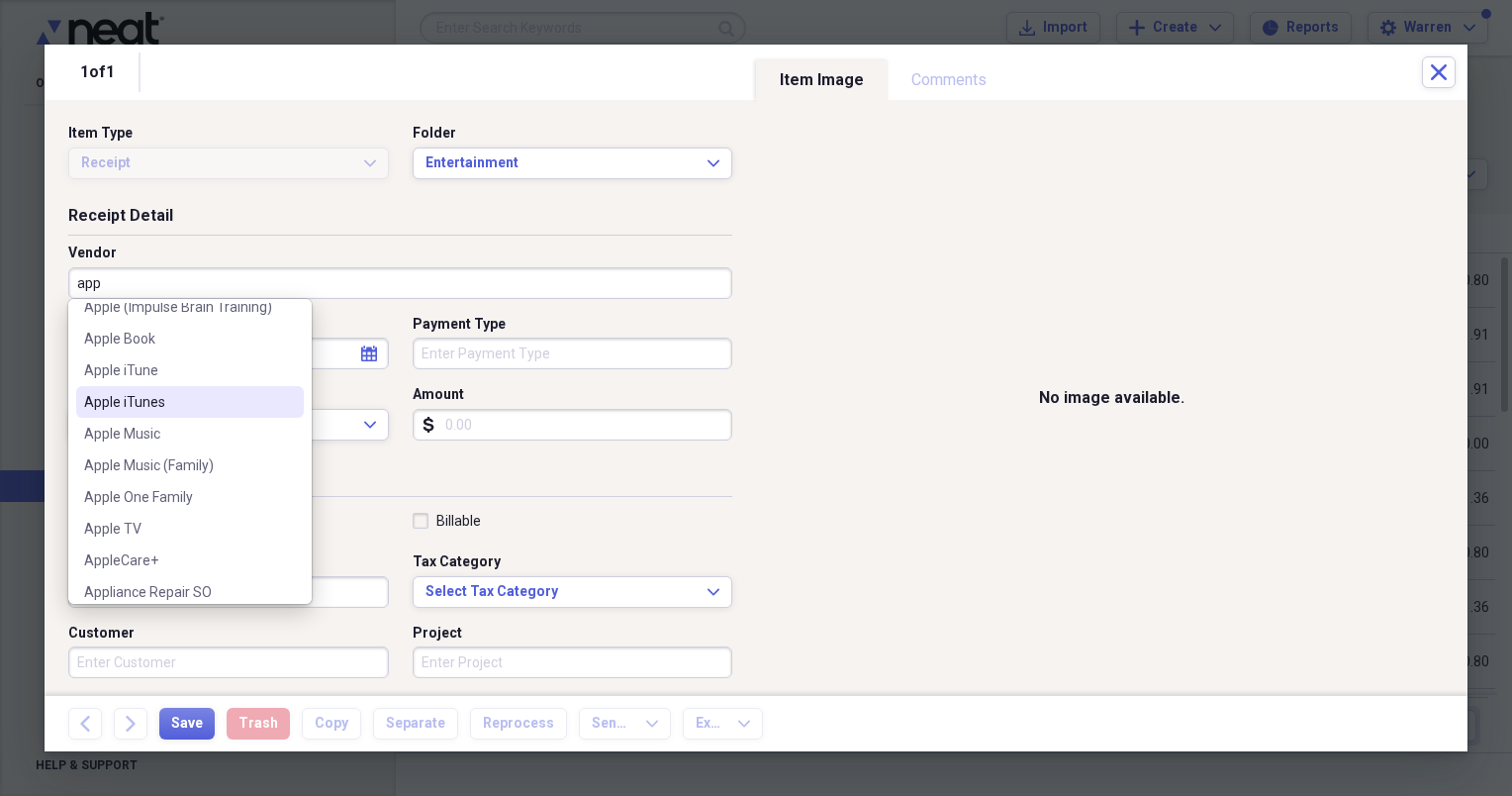 scroll, scrollTop: 198, scrollLeft: 0, axis: vertical 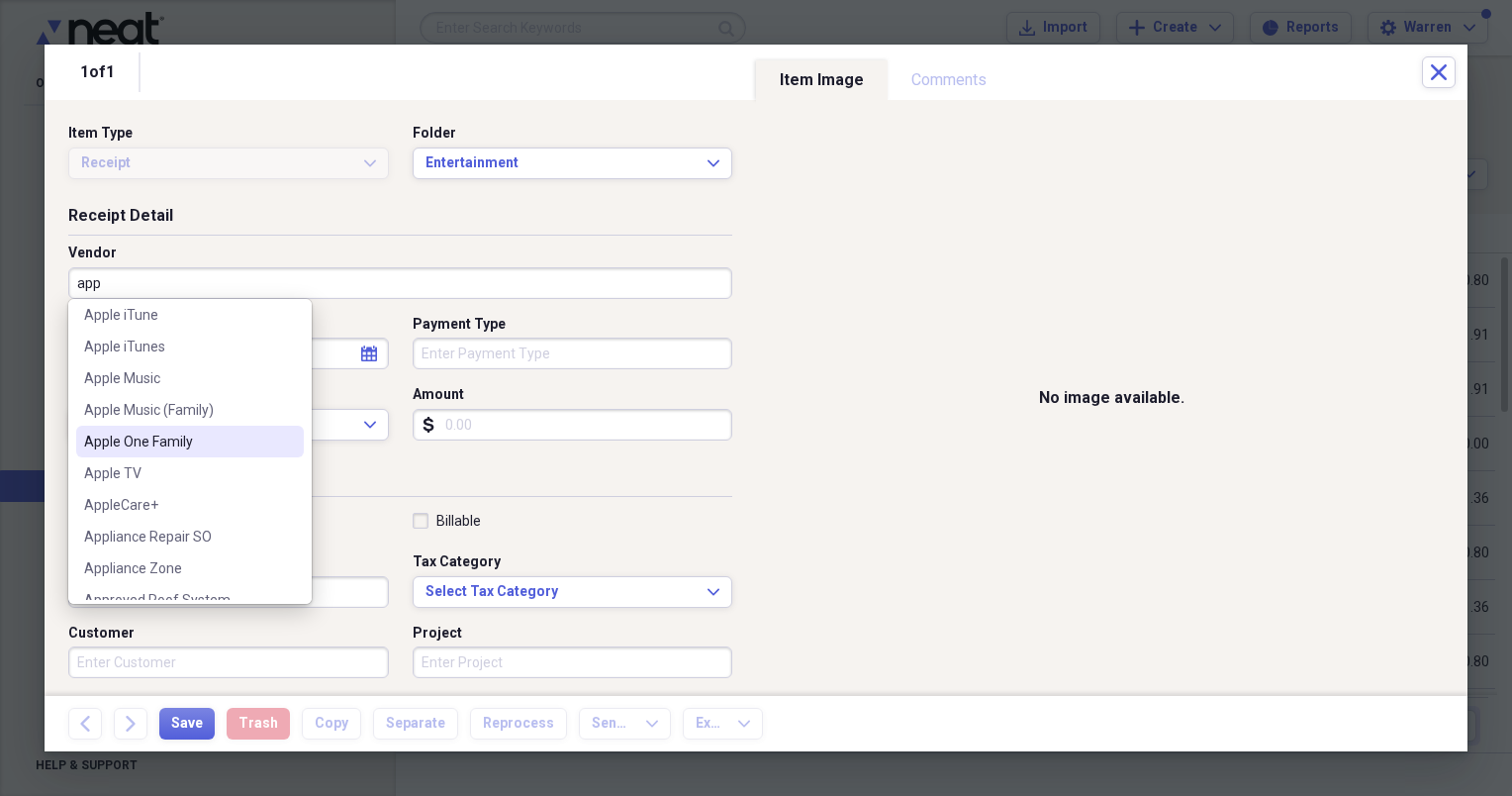 click on "Apple One Family" at bounding box center (178, 442) 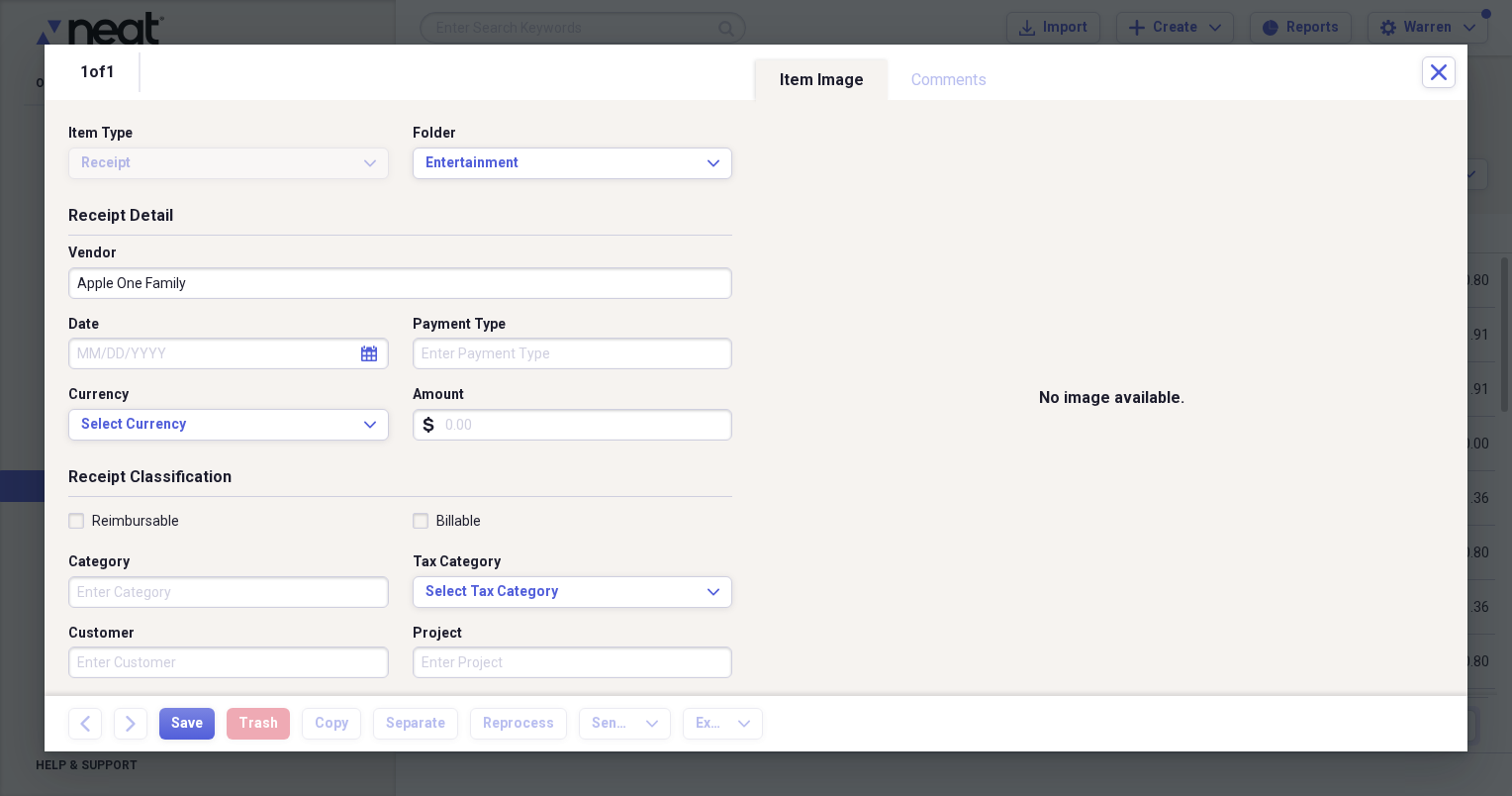 click on "calendar" 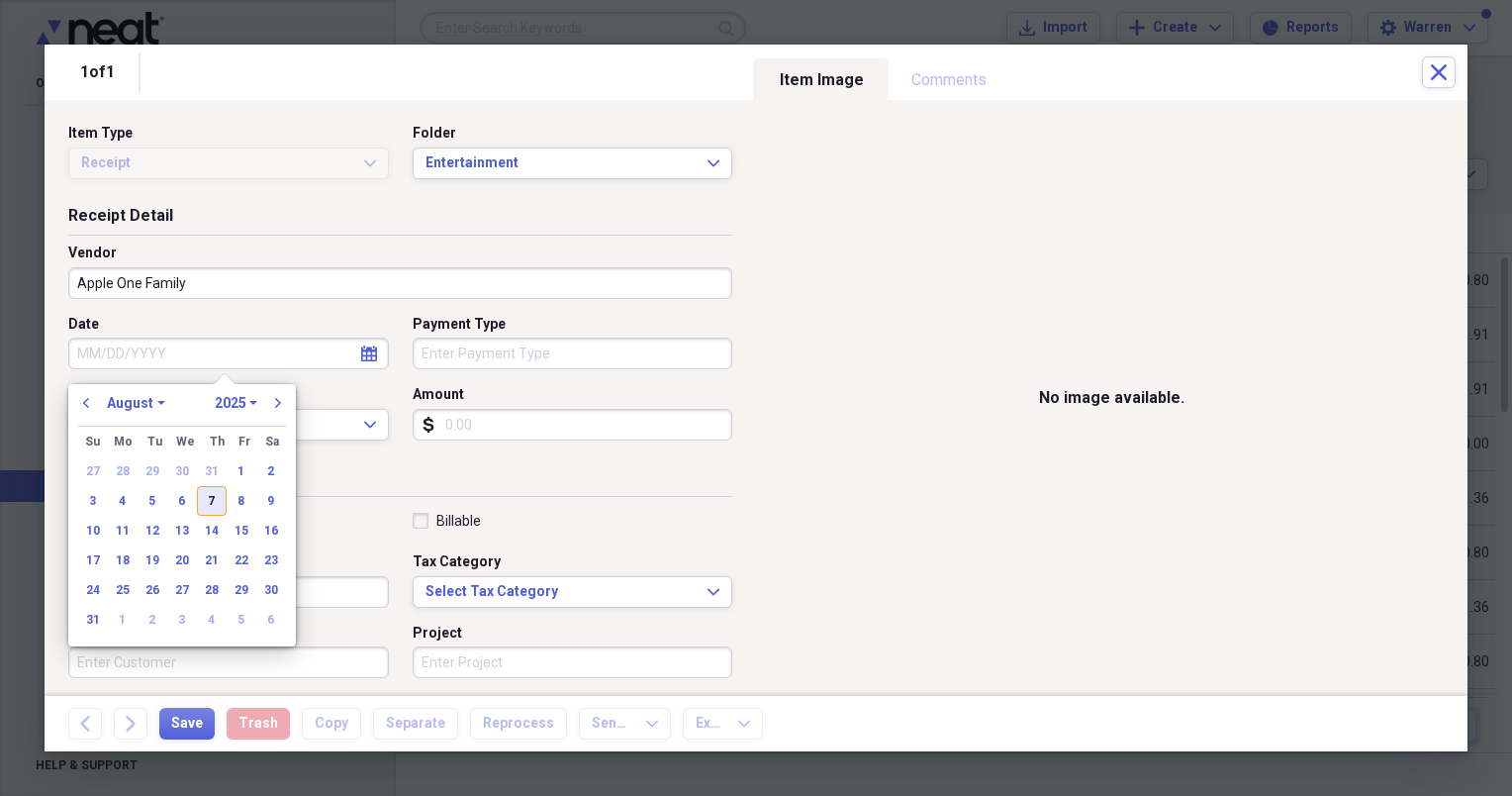 click on "7" at bounding box center (212, 501) 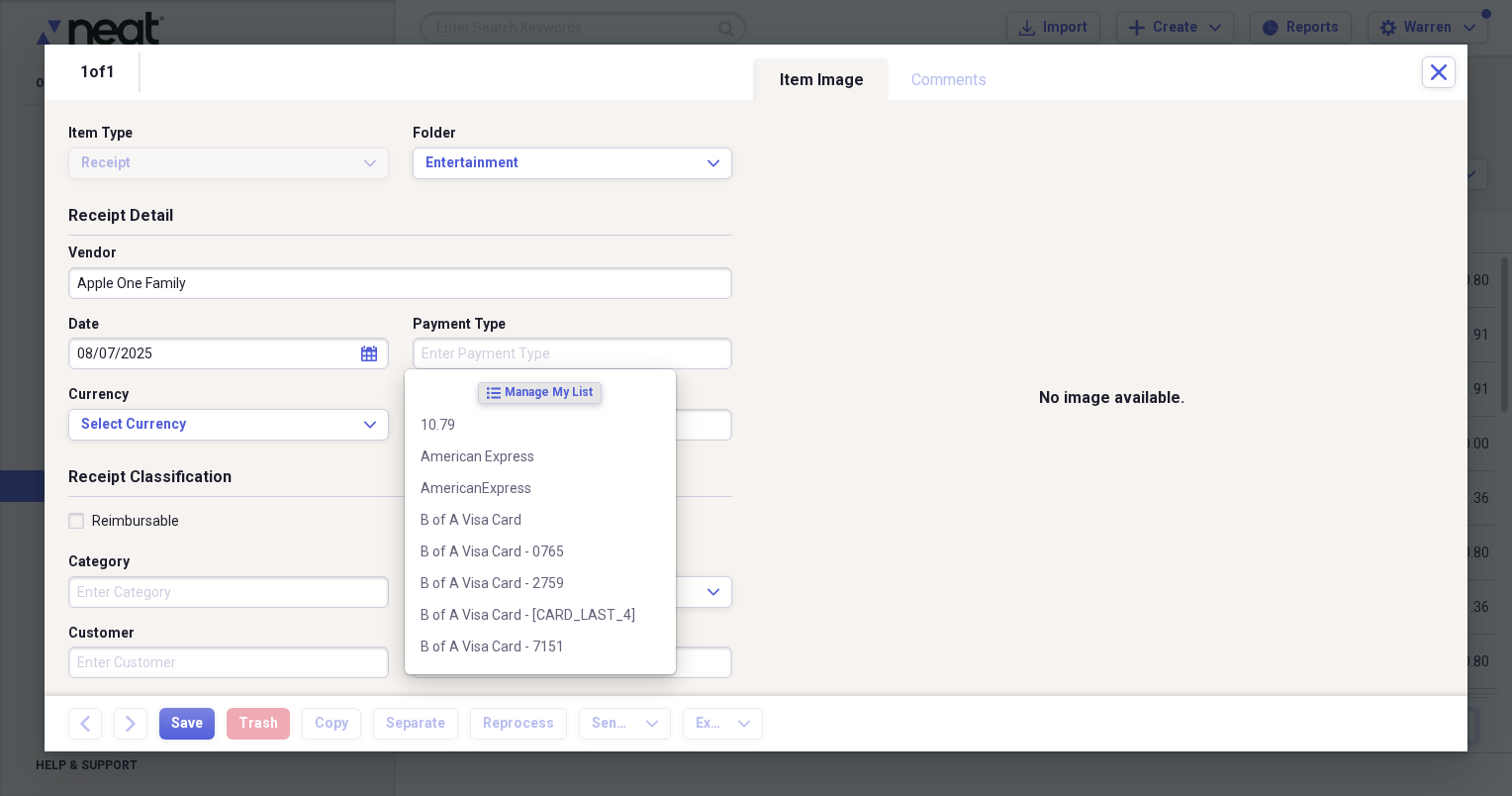 click on "Payment Type" at bounding box center (573, 353) 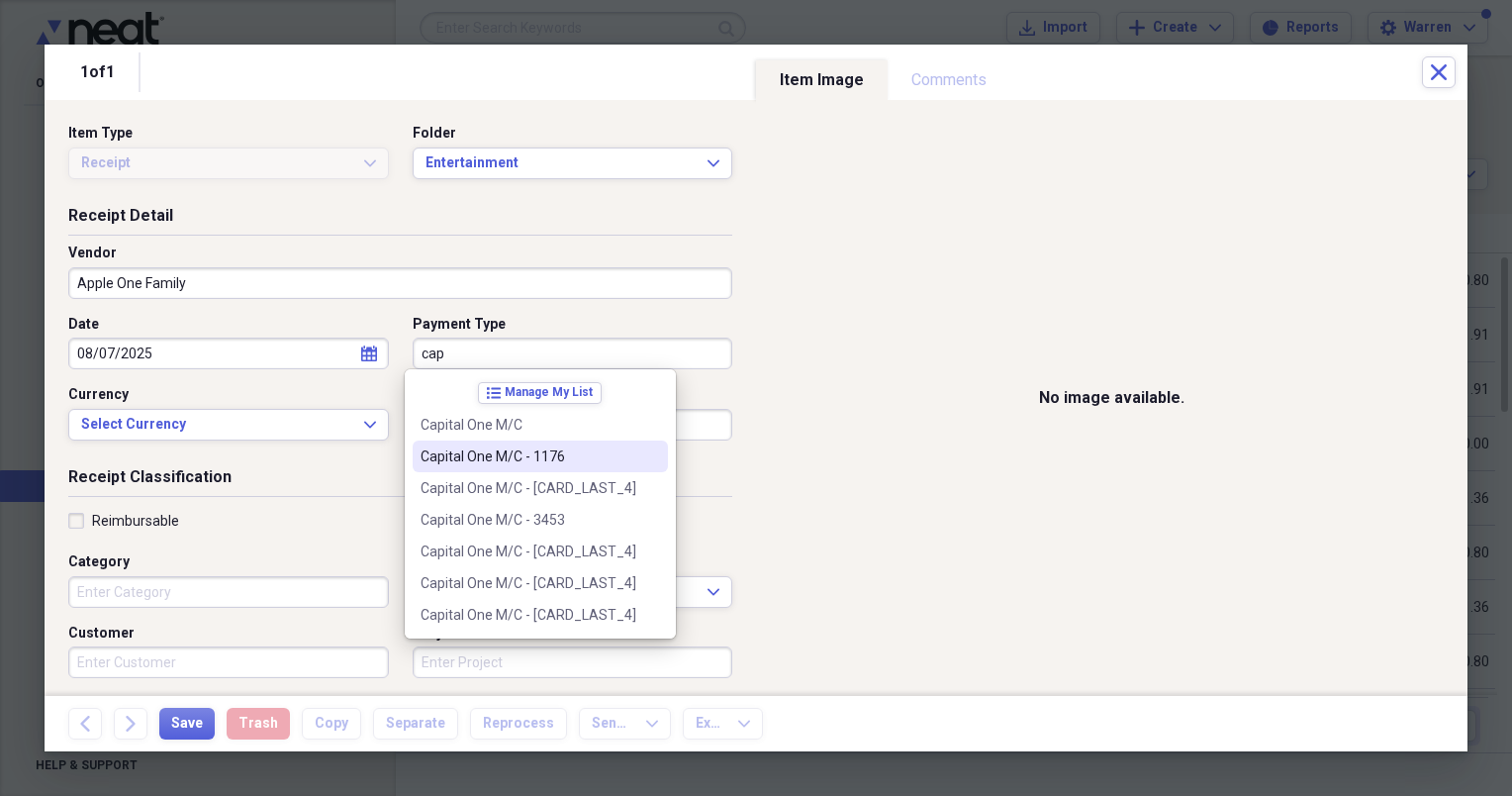 click on "Capital One M/C - 1176" at bounding box center (528, 456) 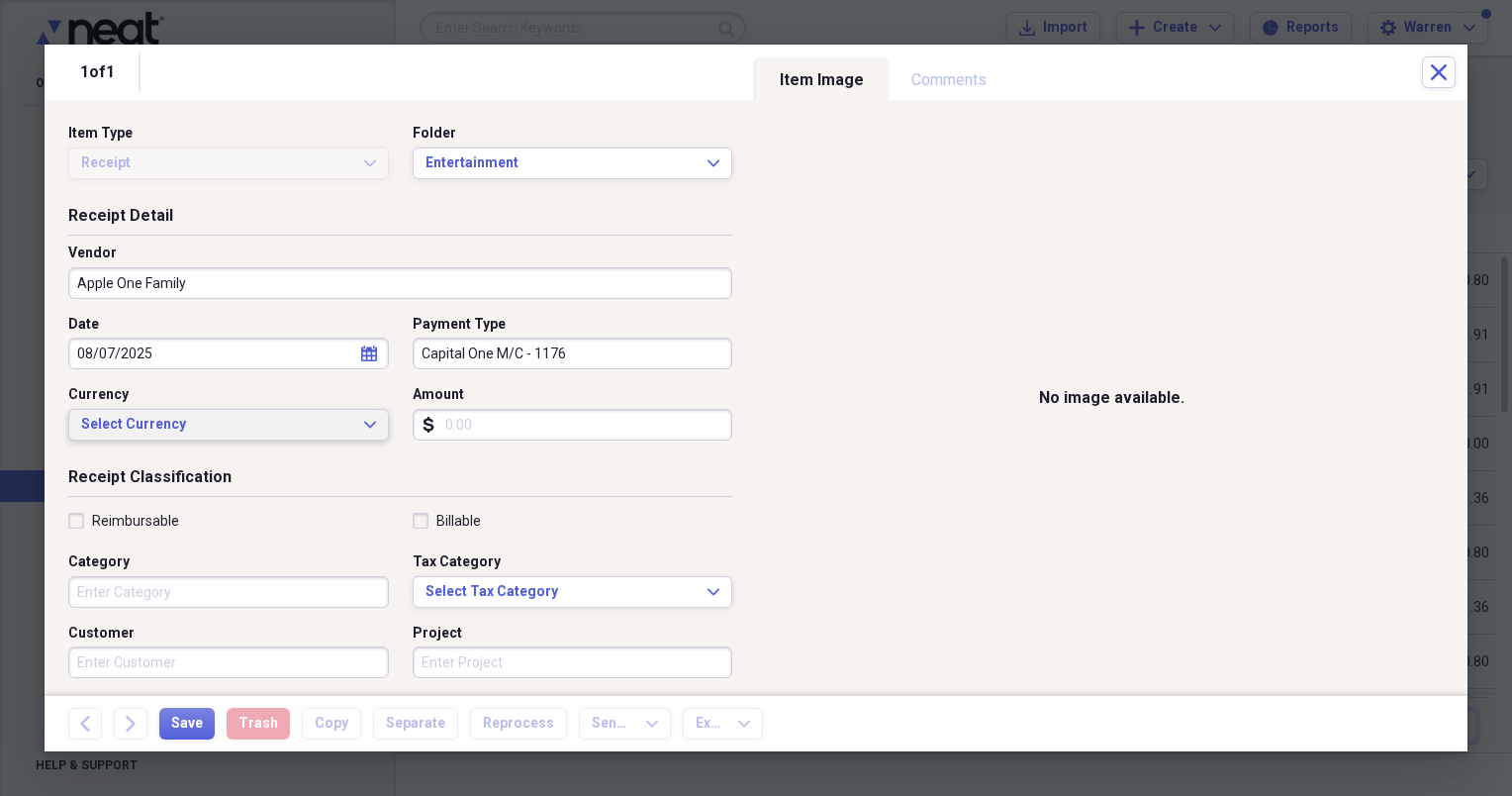 click on "Expand" 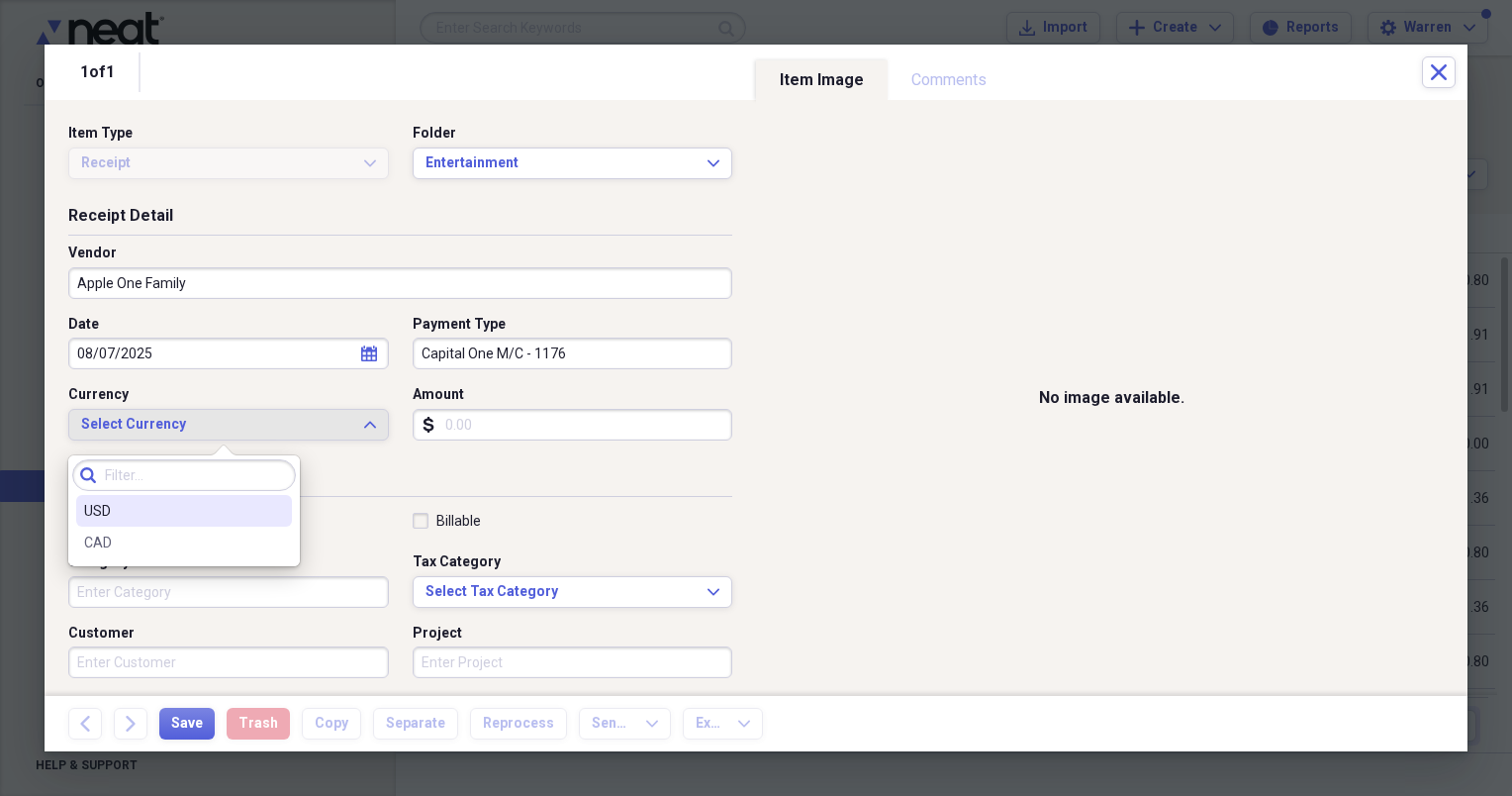 click on "USD" at bounding box center [172, 511] 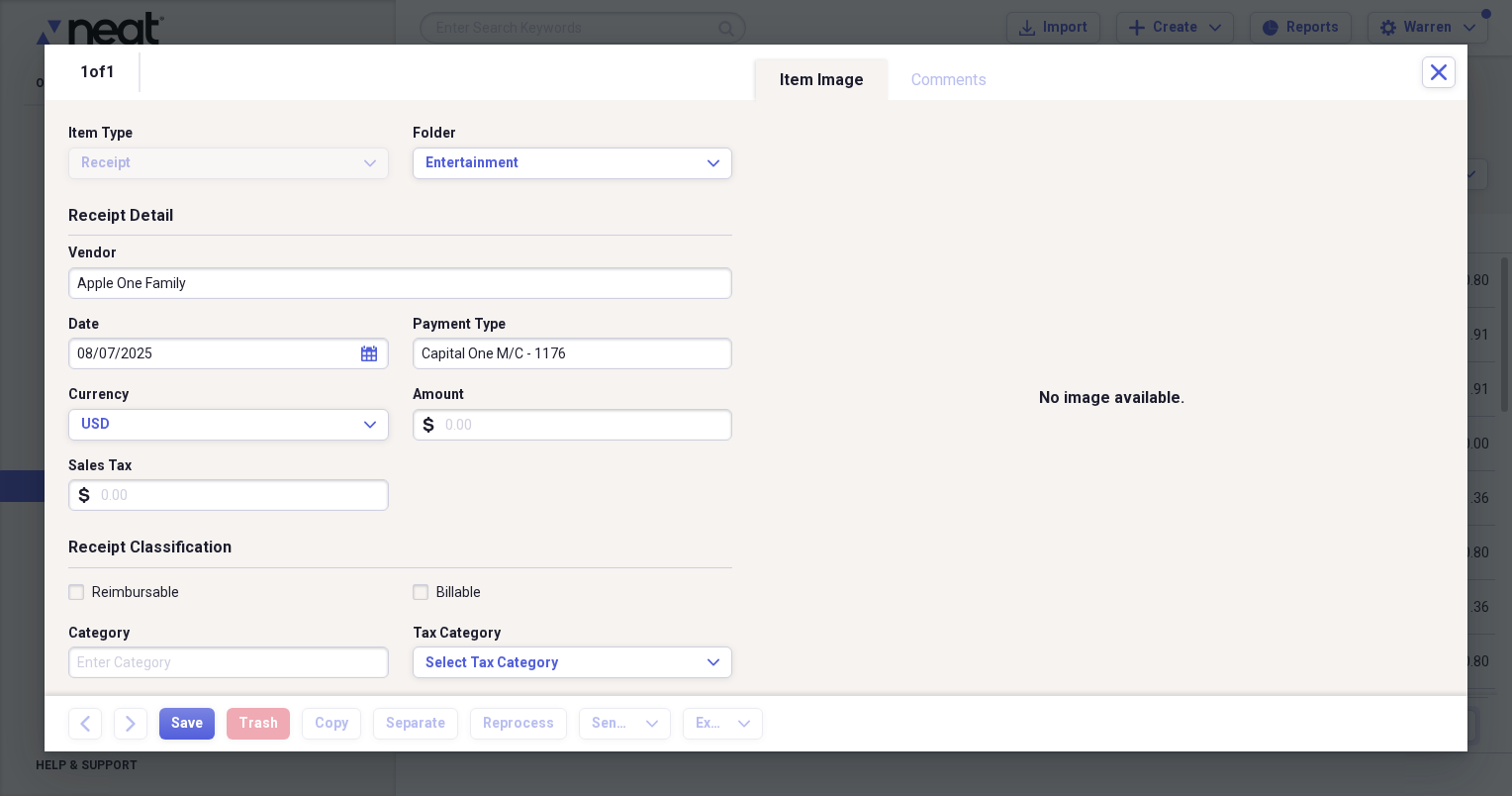 click on "Amount" at bounding box center (573, 425) 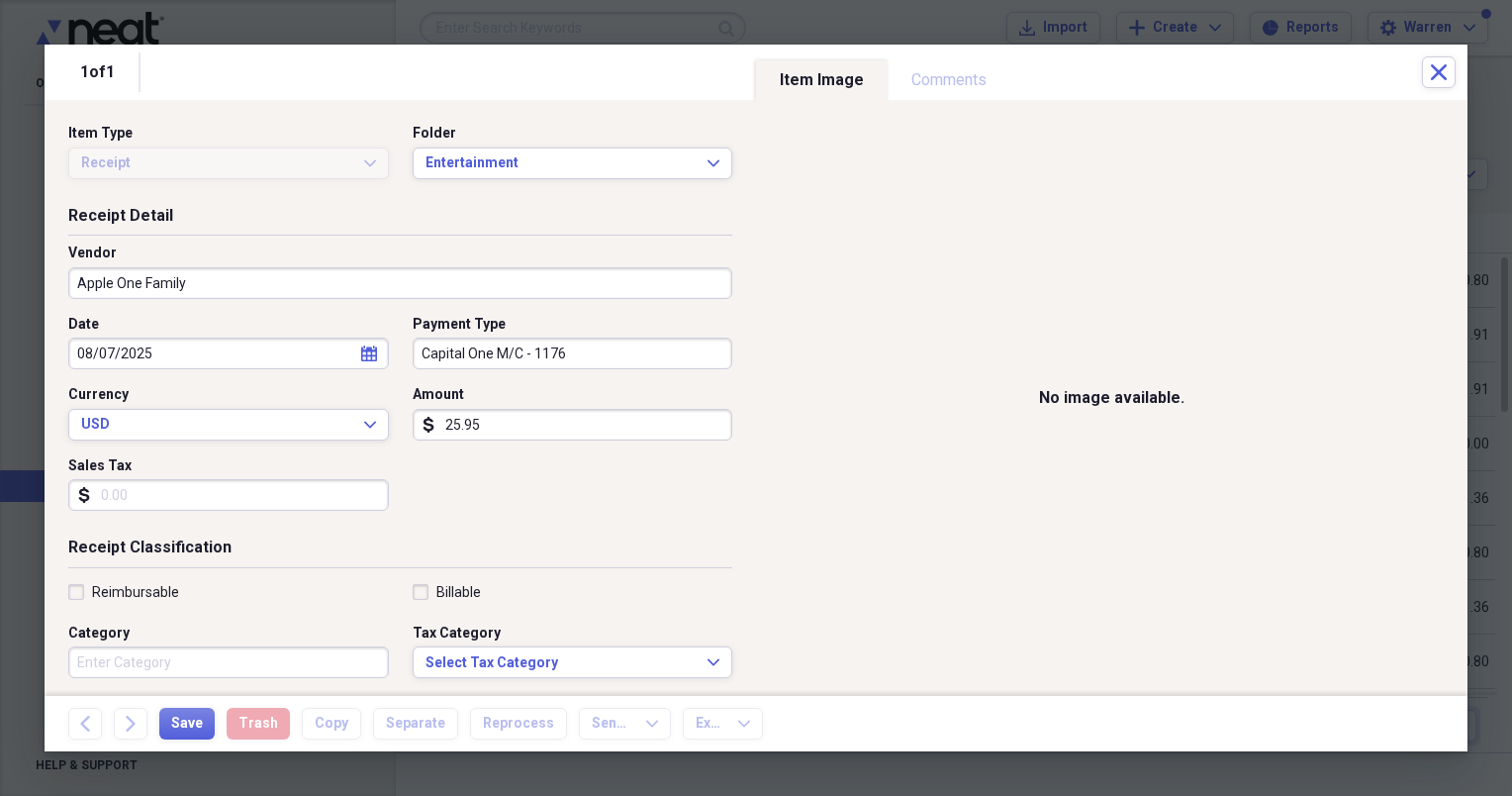 type on "25.95" 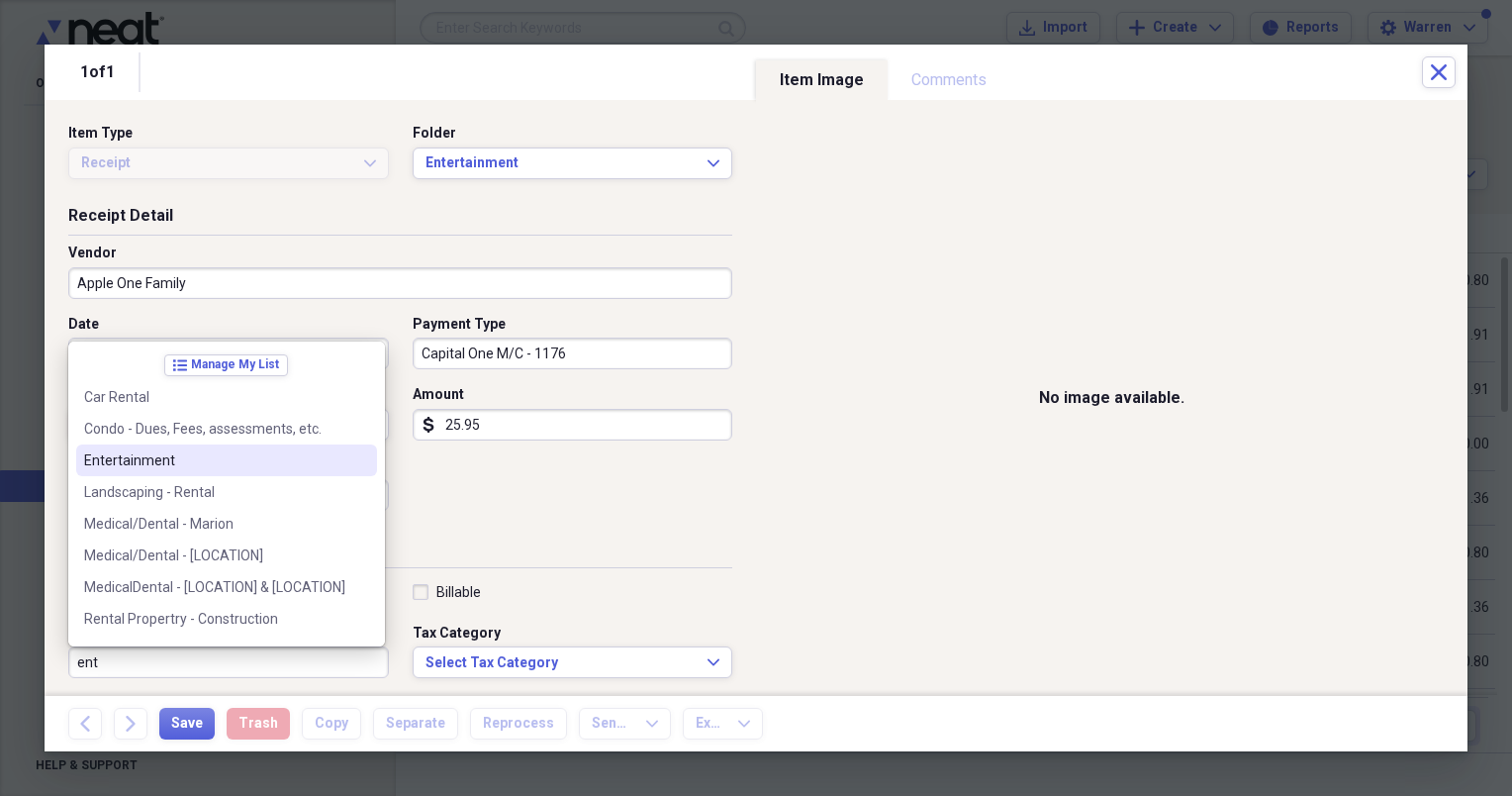 click on "Entertainment" at bounding box center [215, 460] 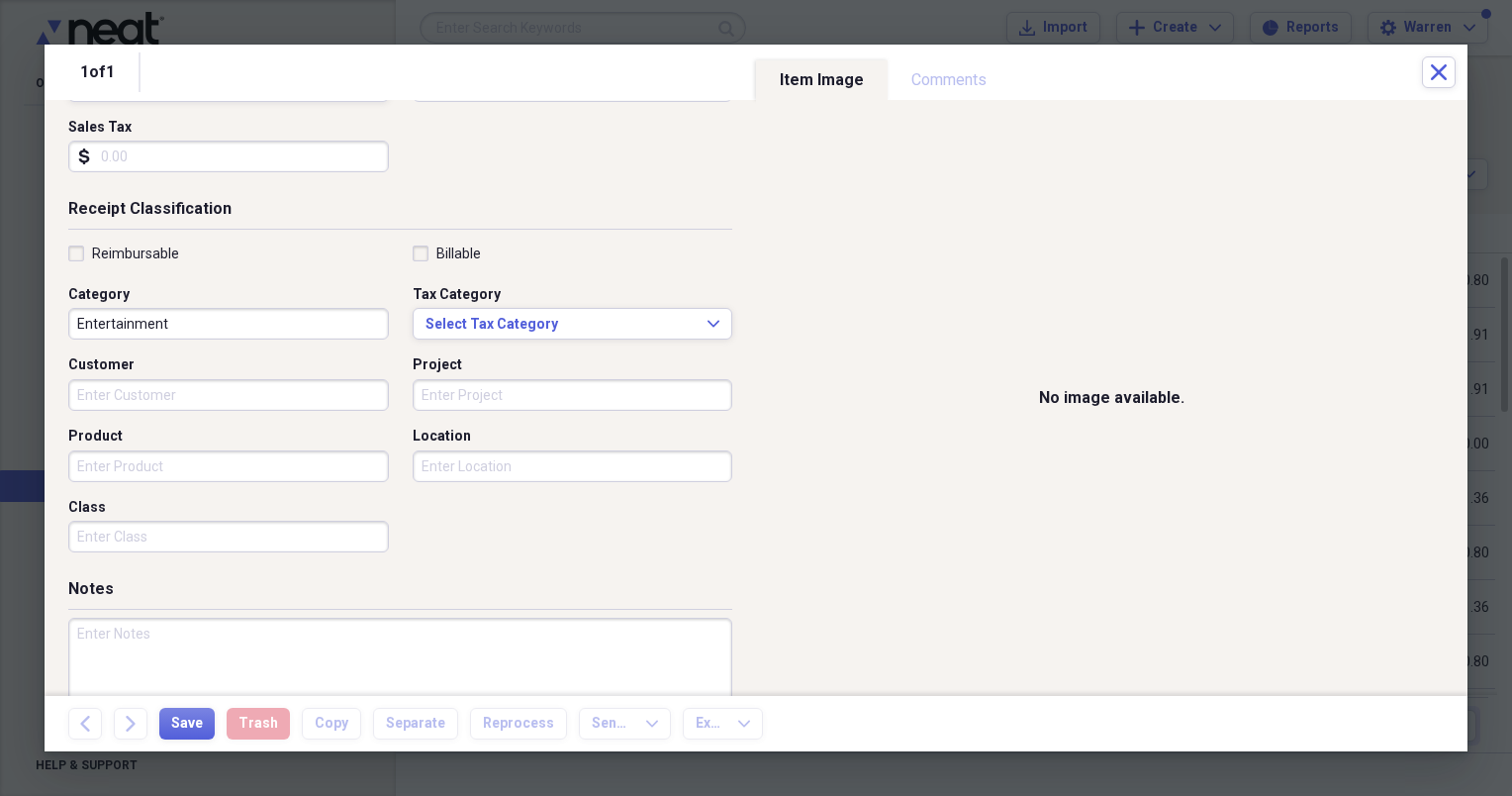 scroll, scrollTop: 396, scrollLeft: 0, axis: vertical 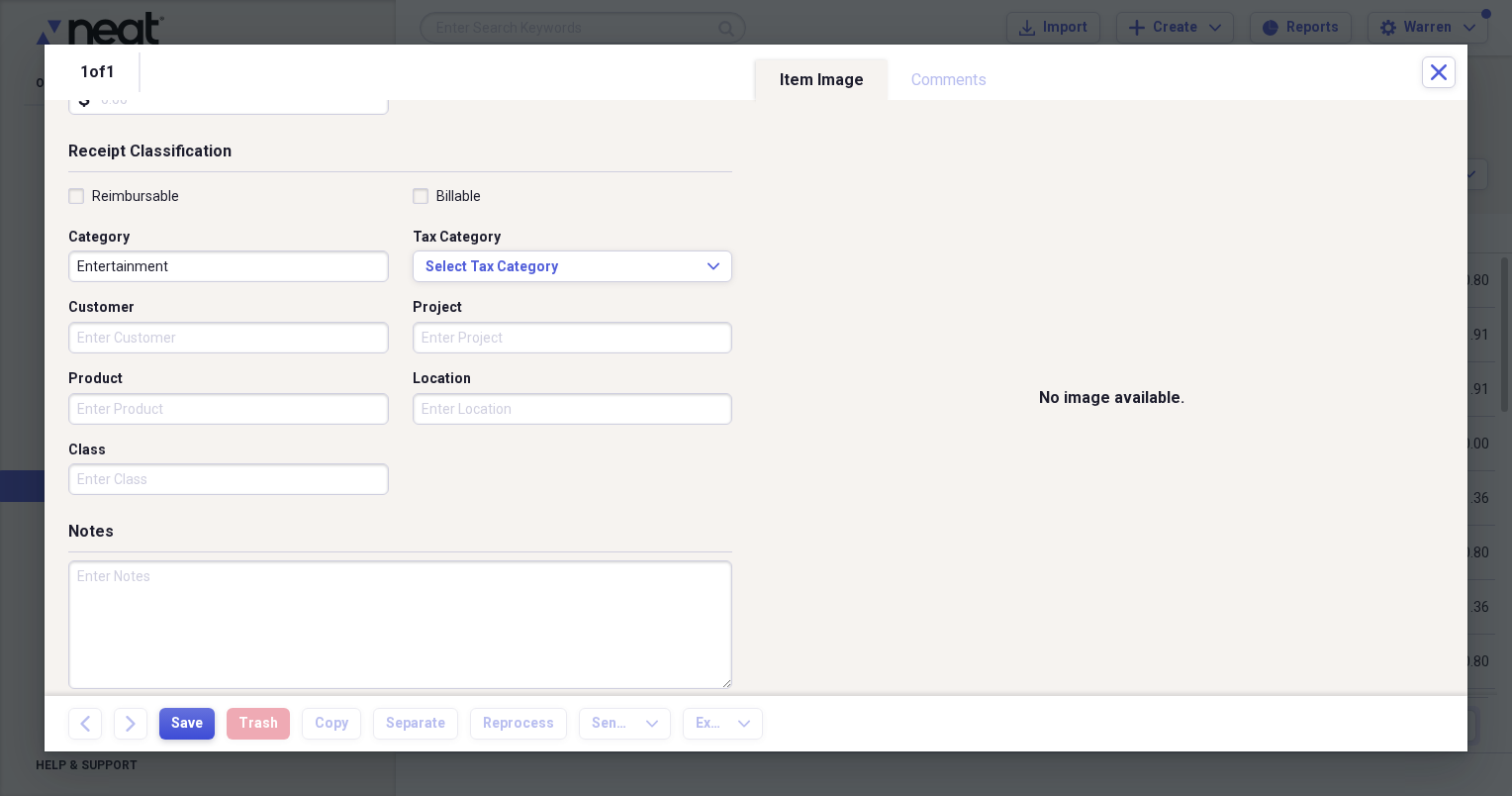 click on "Save" at bounding box center [187, 724] 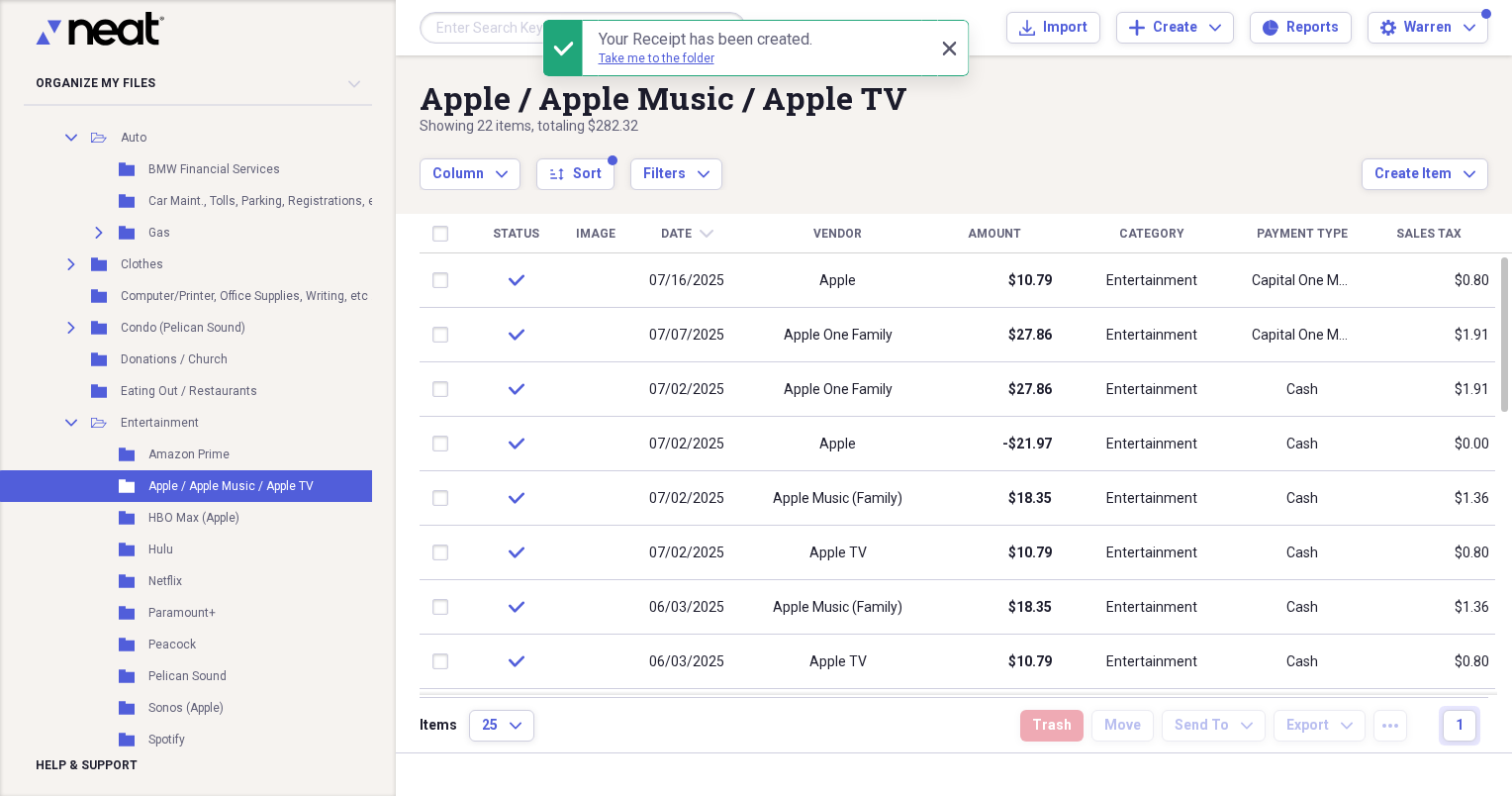 click on "Close" 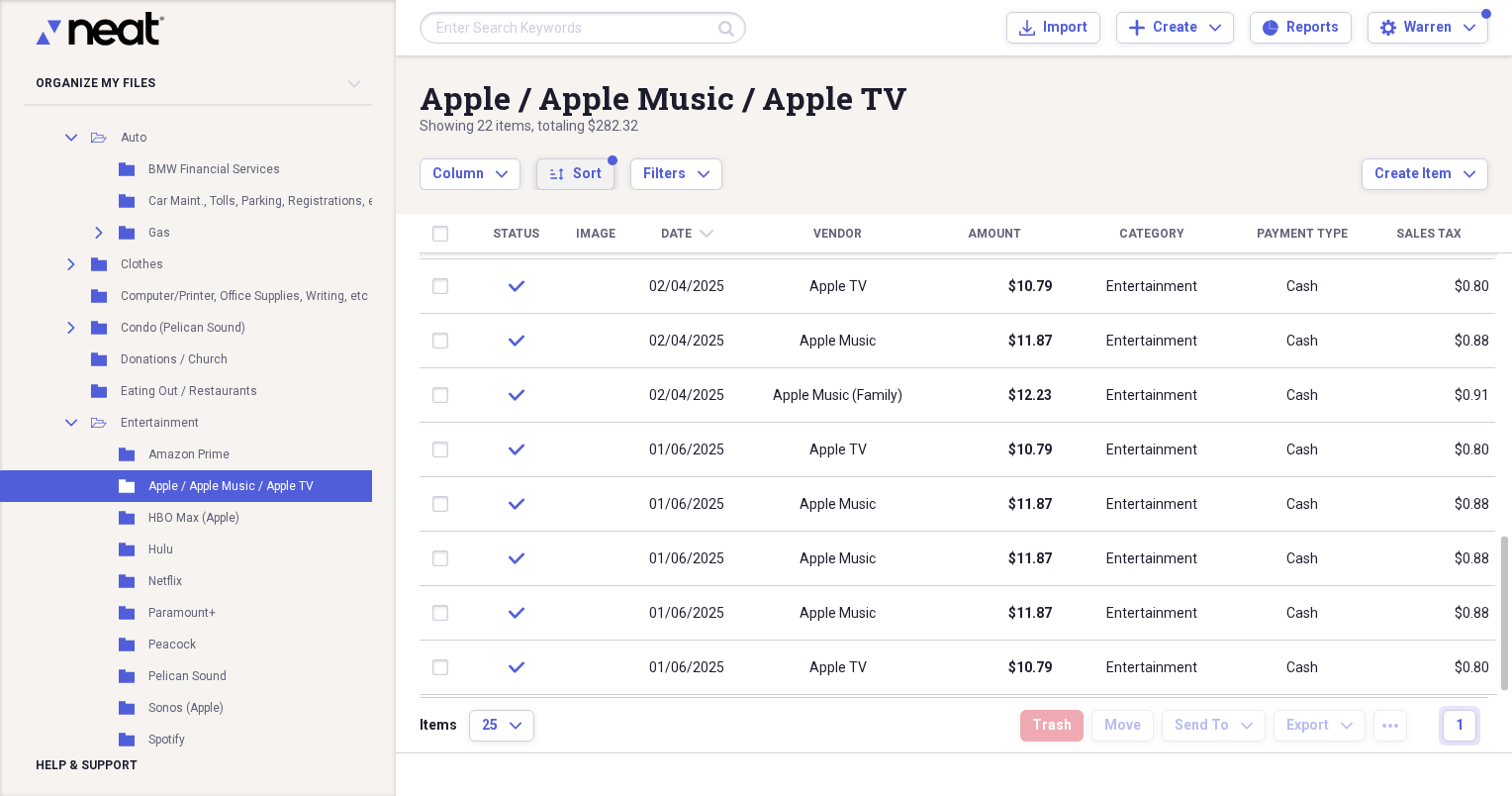 click on "Sort" at bounding box center (587, 174) 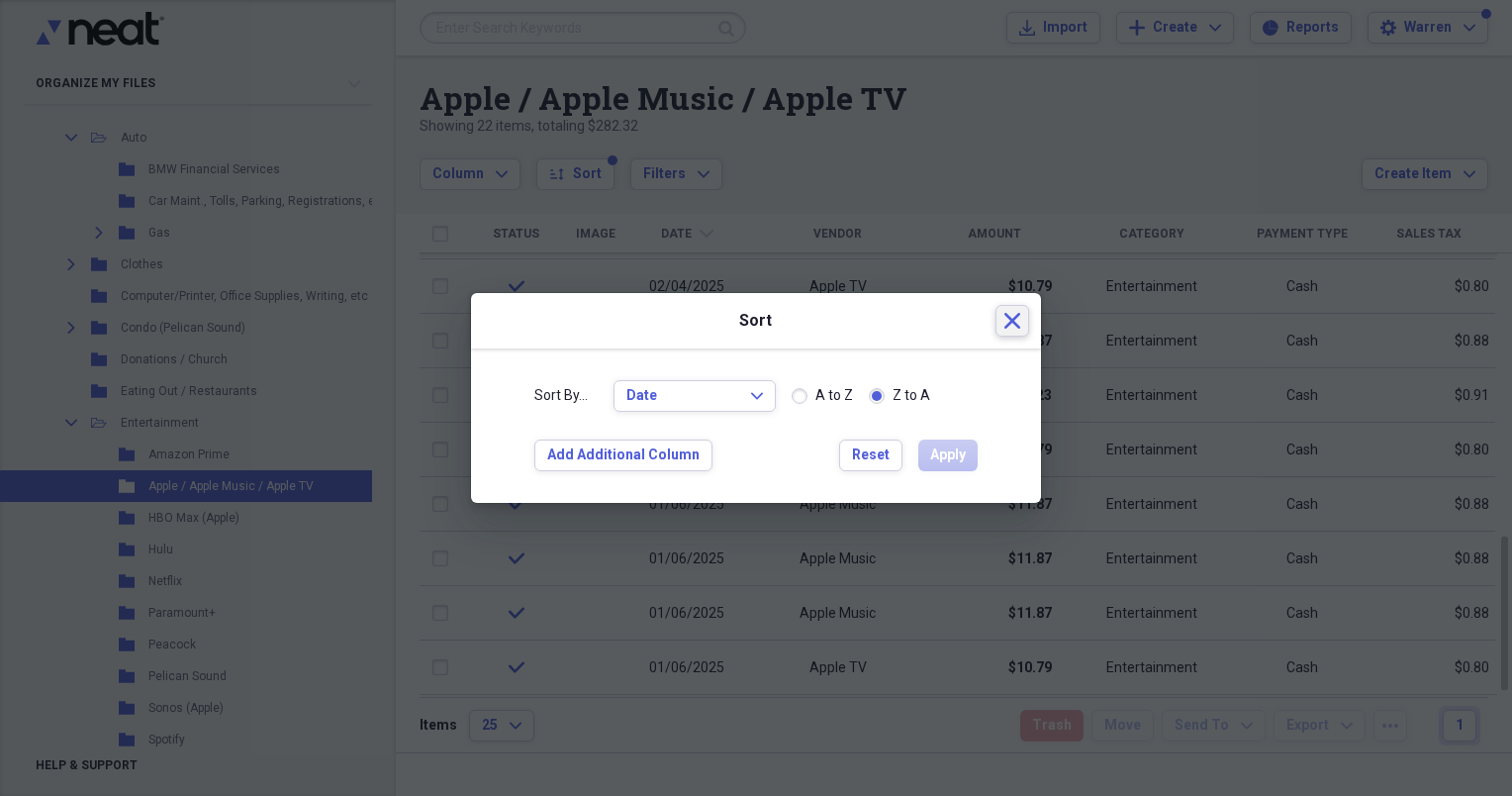 click on "Close" 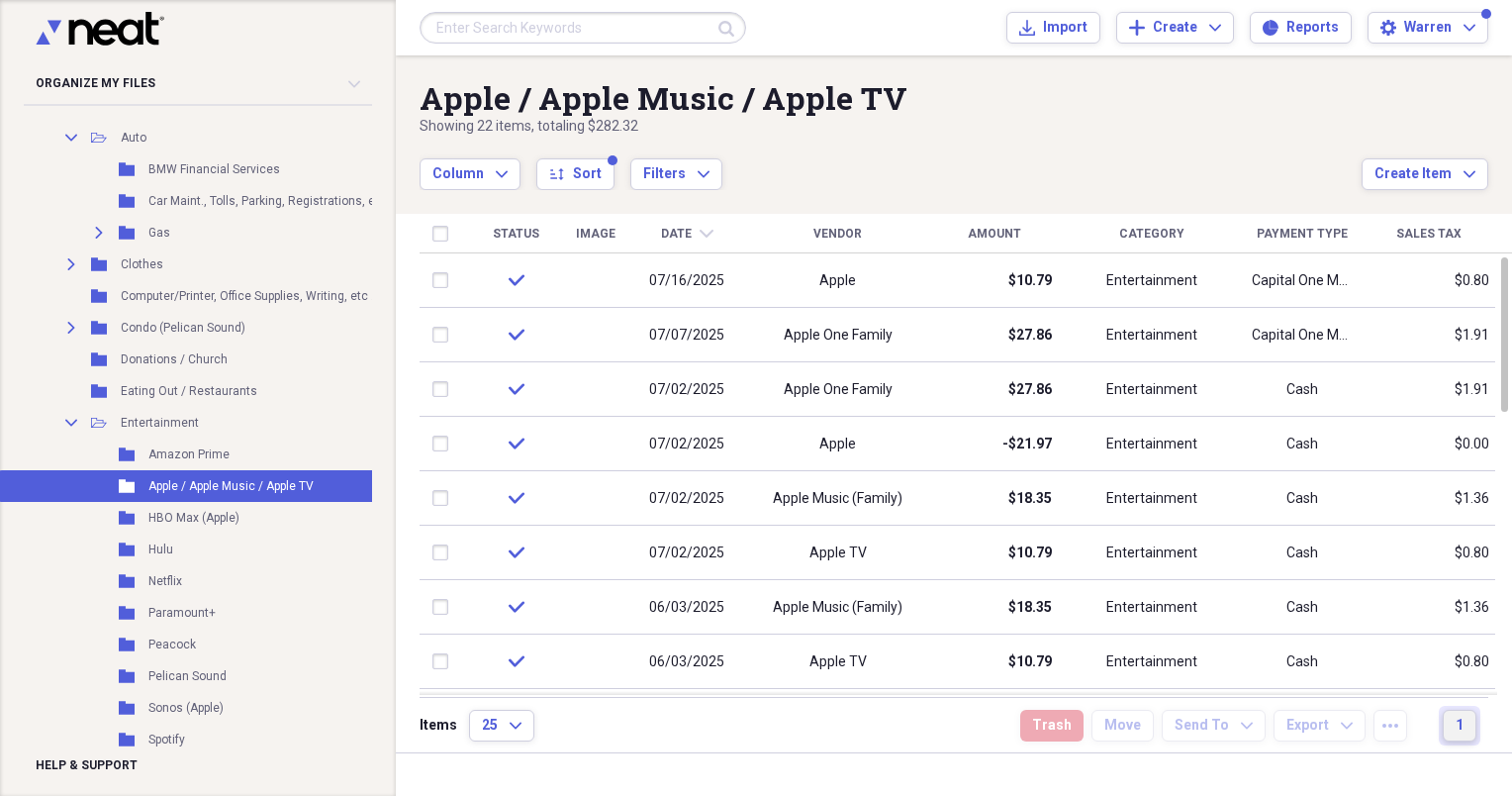click on "1" at bounding box center (1460, 726) 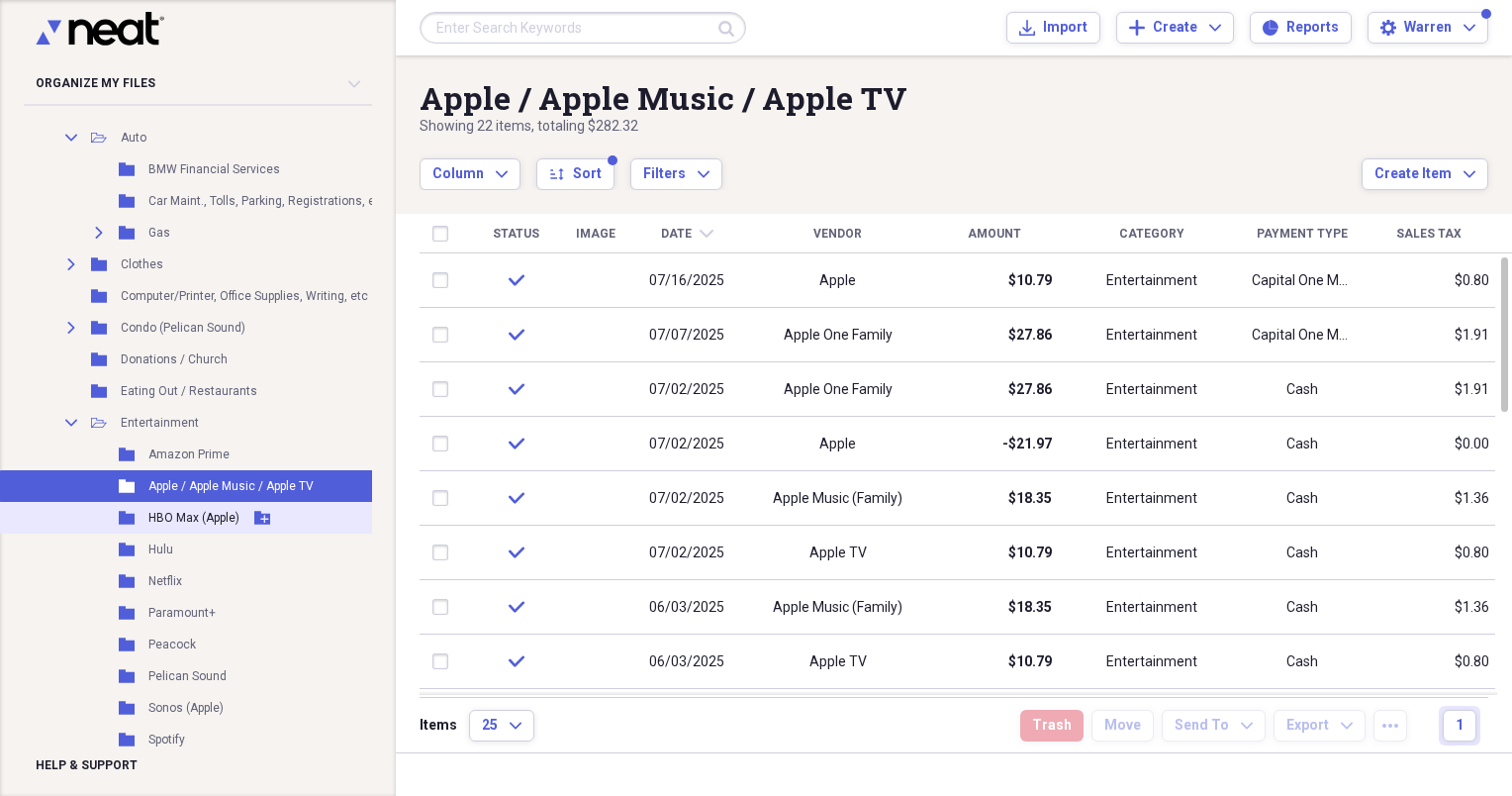 click on "HBO Max (Apple)" at bounding box center [194, 518] 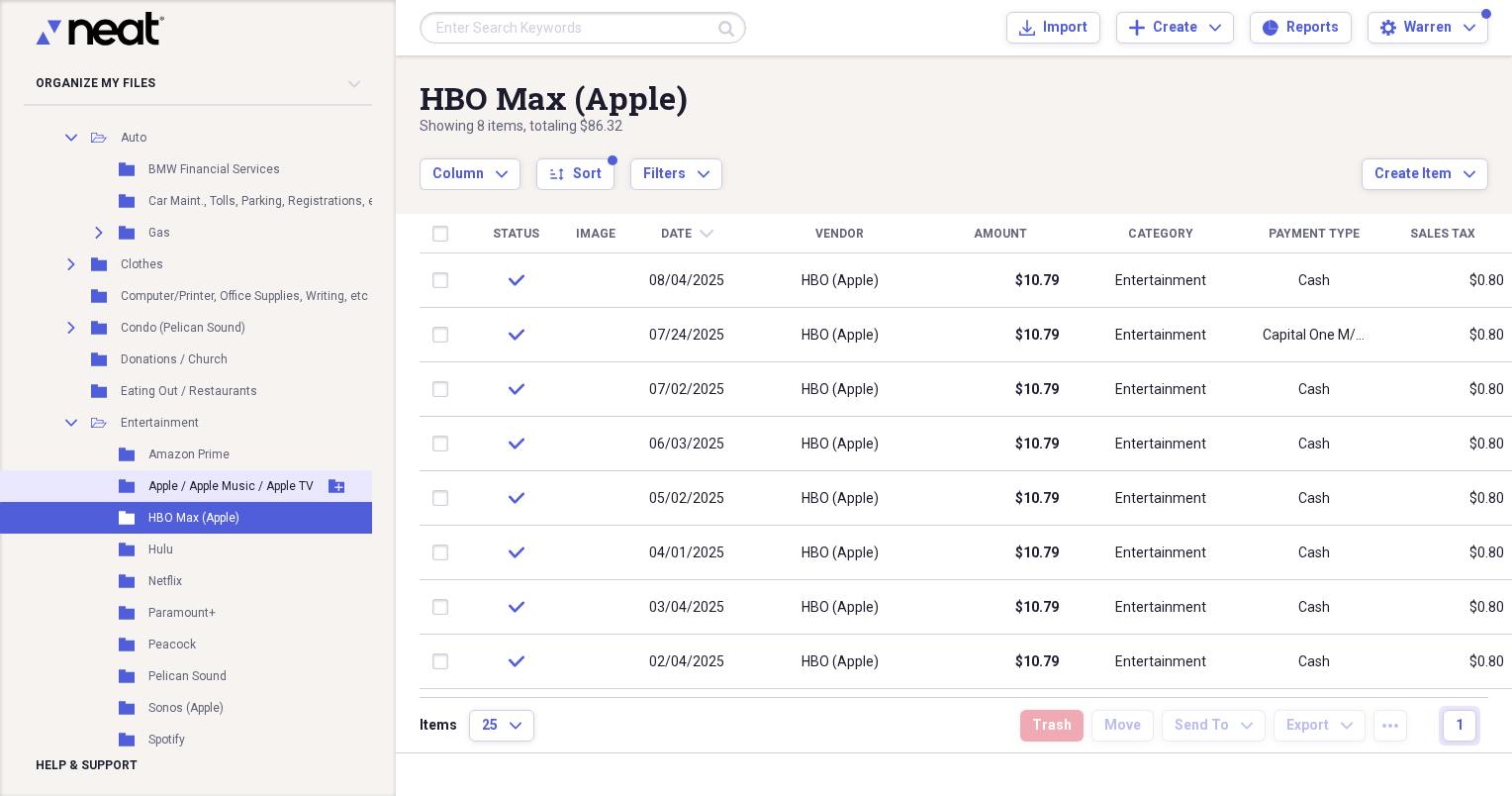 click on "Apple / Apple Music / Apple TV" at bounding box center [231, 486] 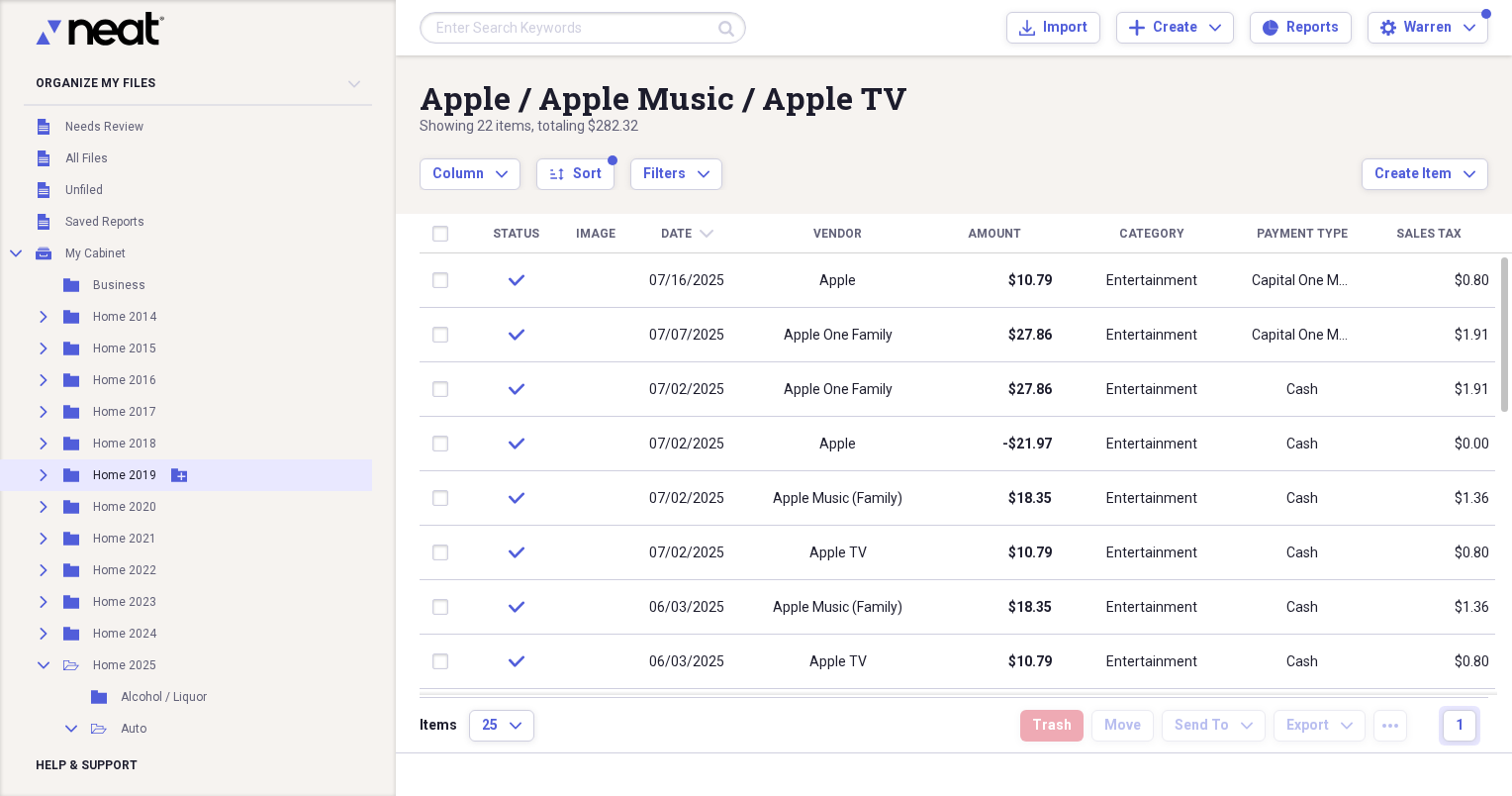scroll, scrollTop: 0, scrollLeft: 0, axis: both 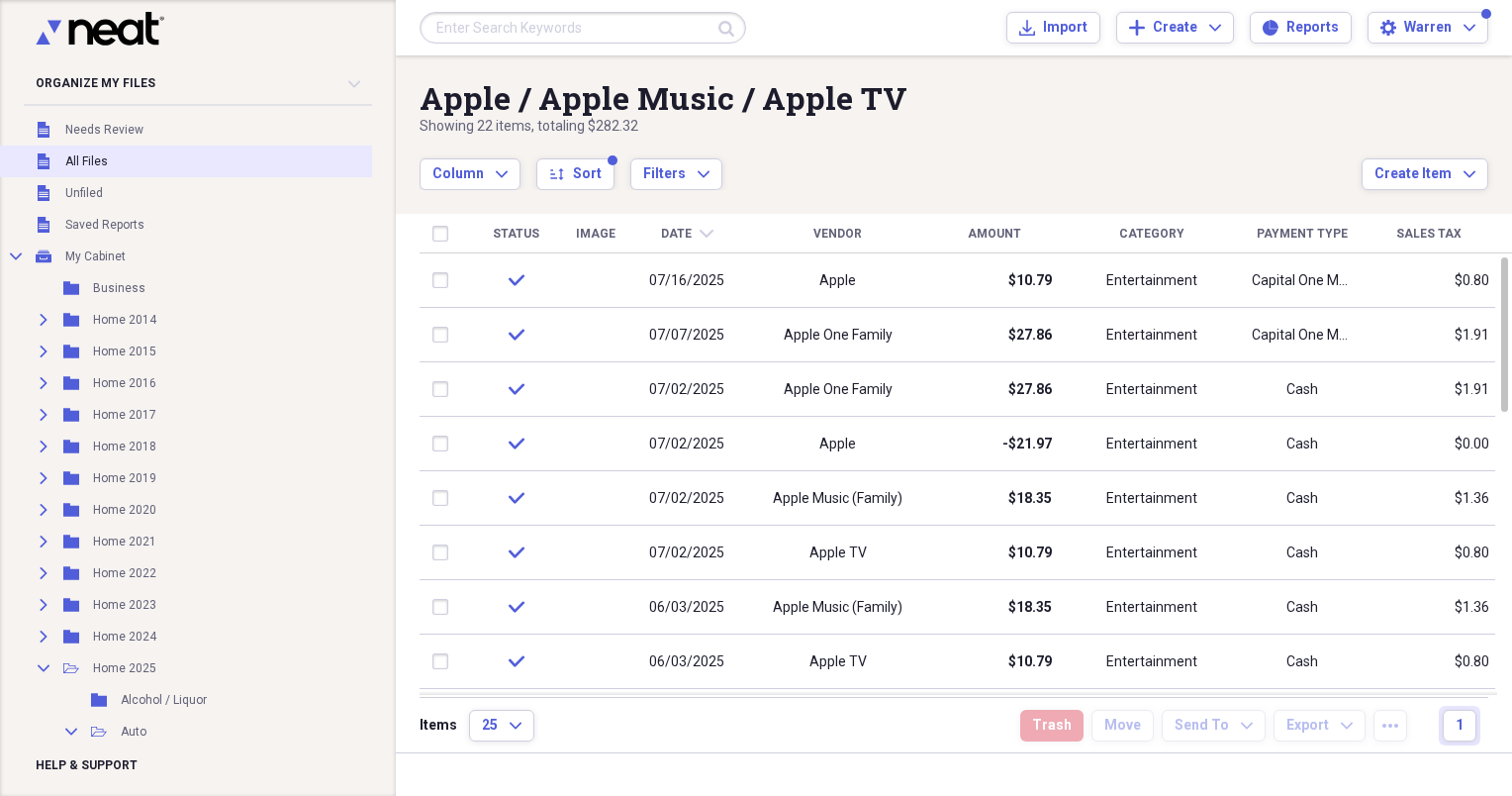 click on "All Files" at bounding box center [86, 161] 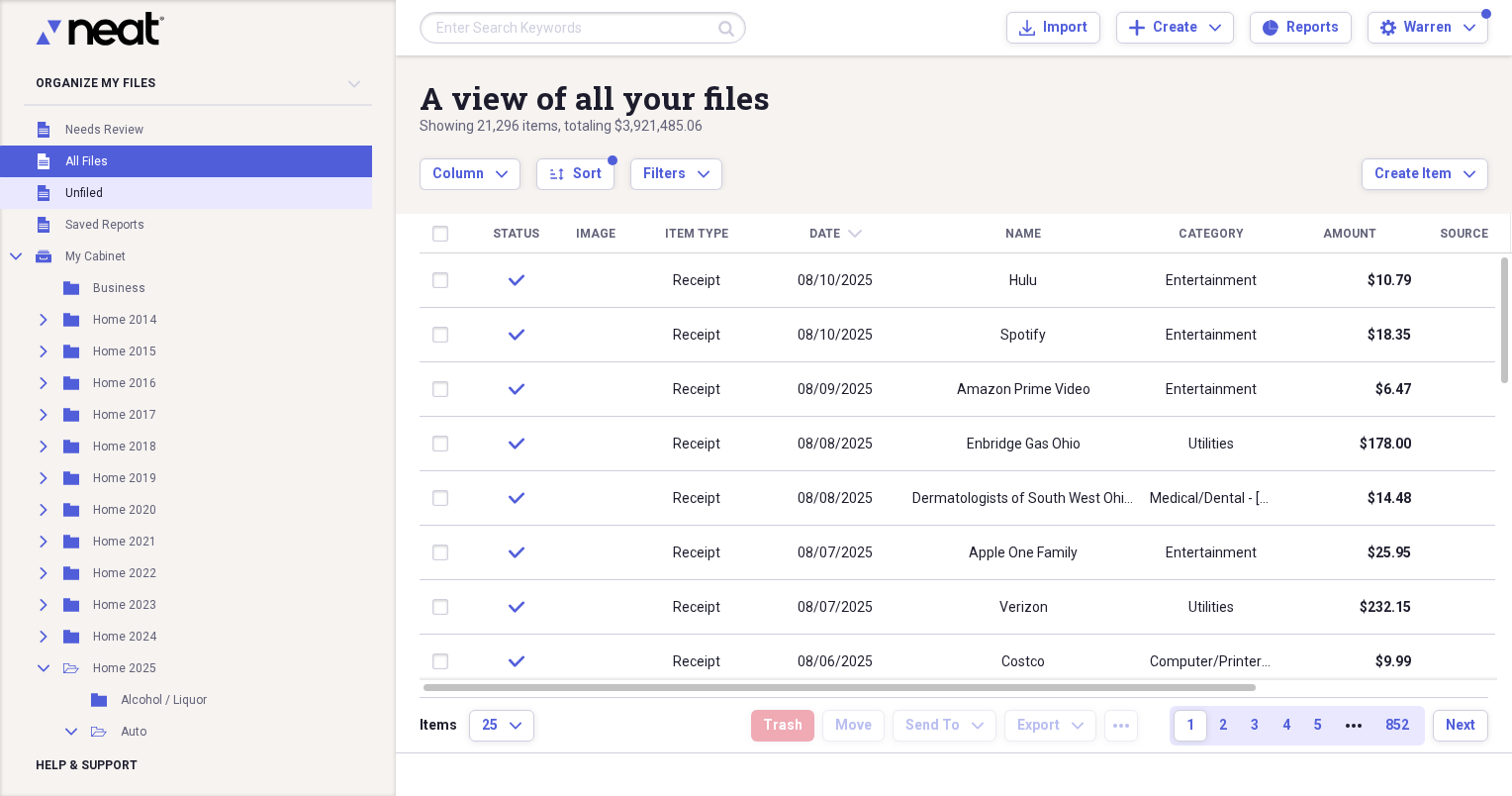 click on "Unfiled" at bounding box center [84, 193] 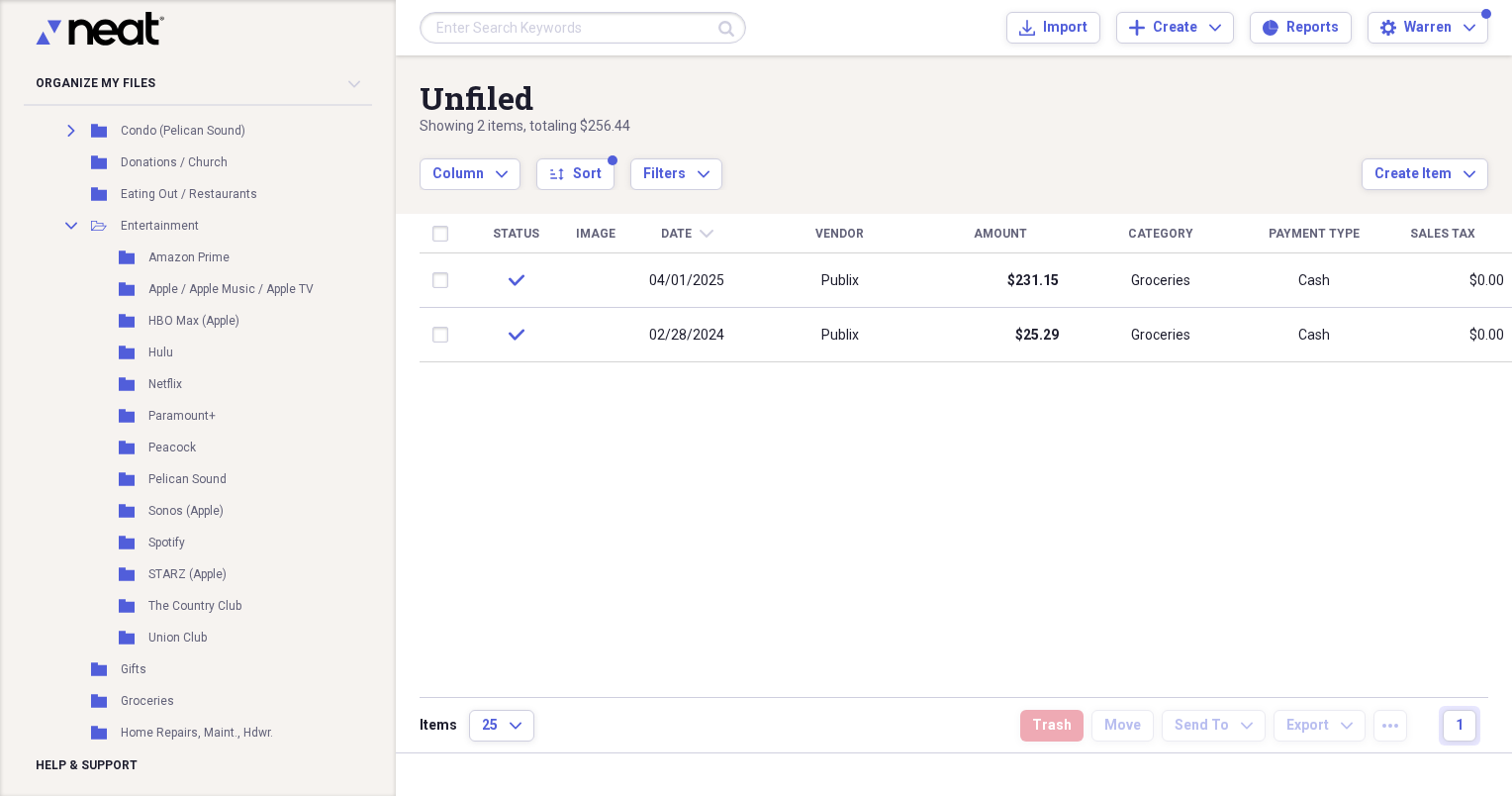 scroll, scrollTop: 792, scrollLeft: 0, axis: vertical 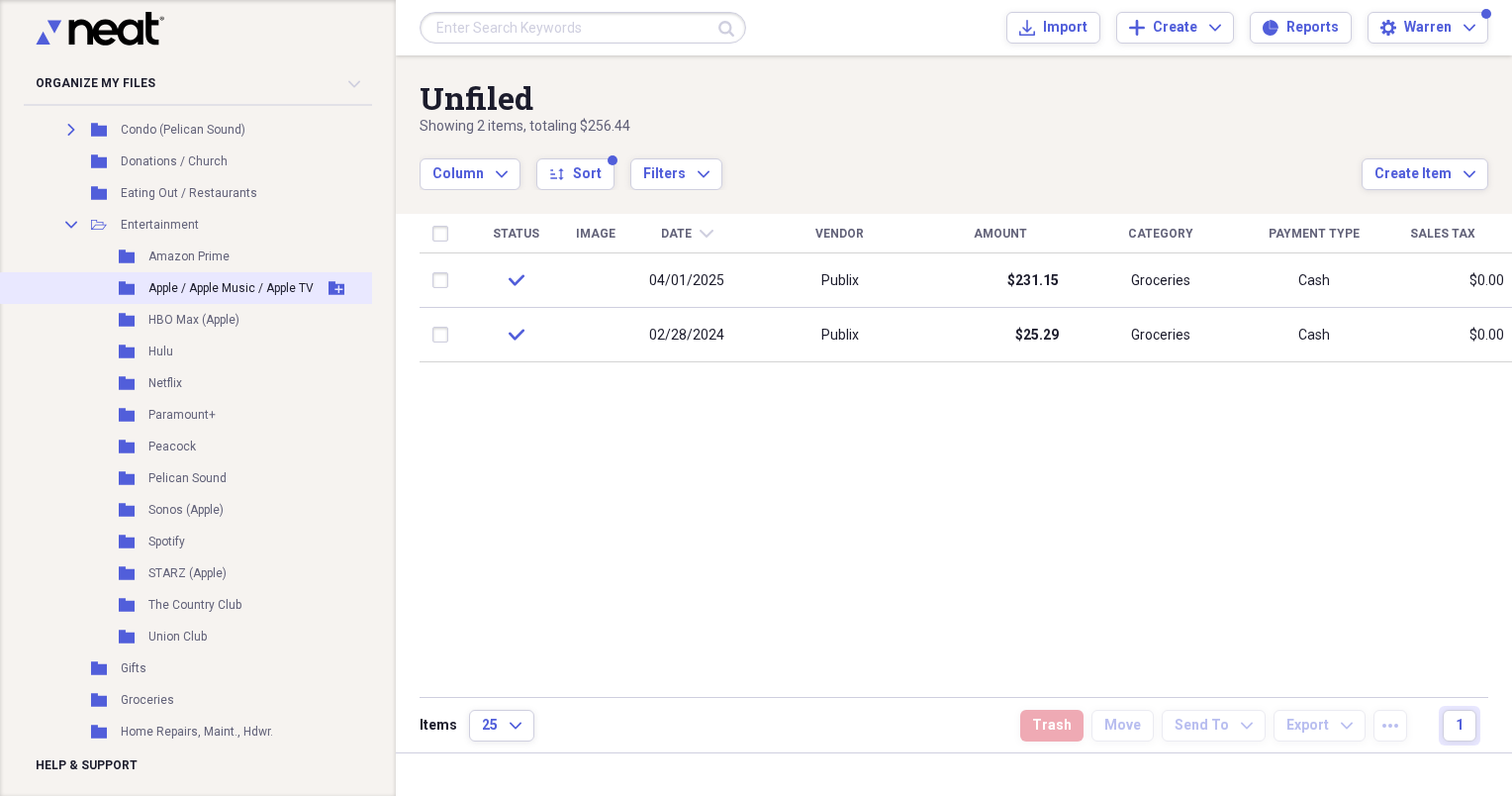 click on "Apple / Apple Music / Apple TV" at bounding box center [231, 288] 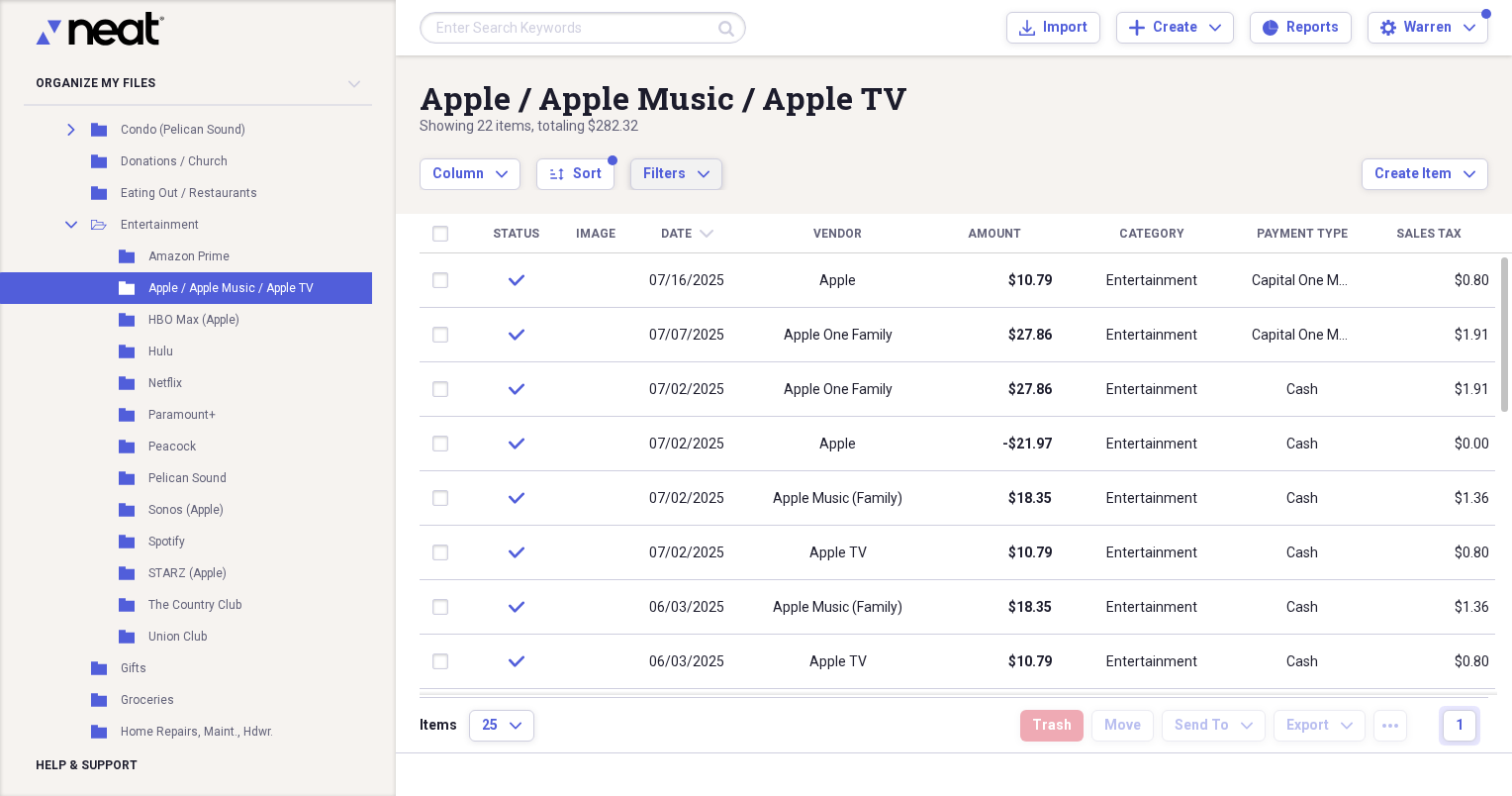 click on "Expand" 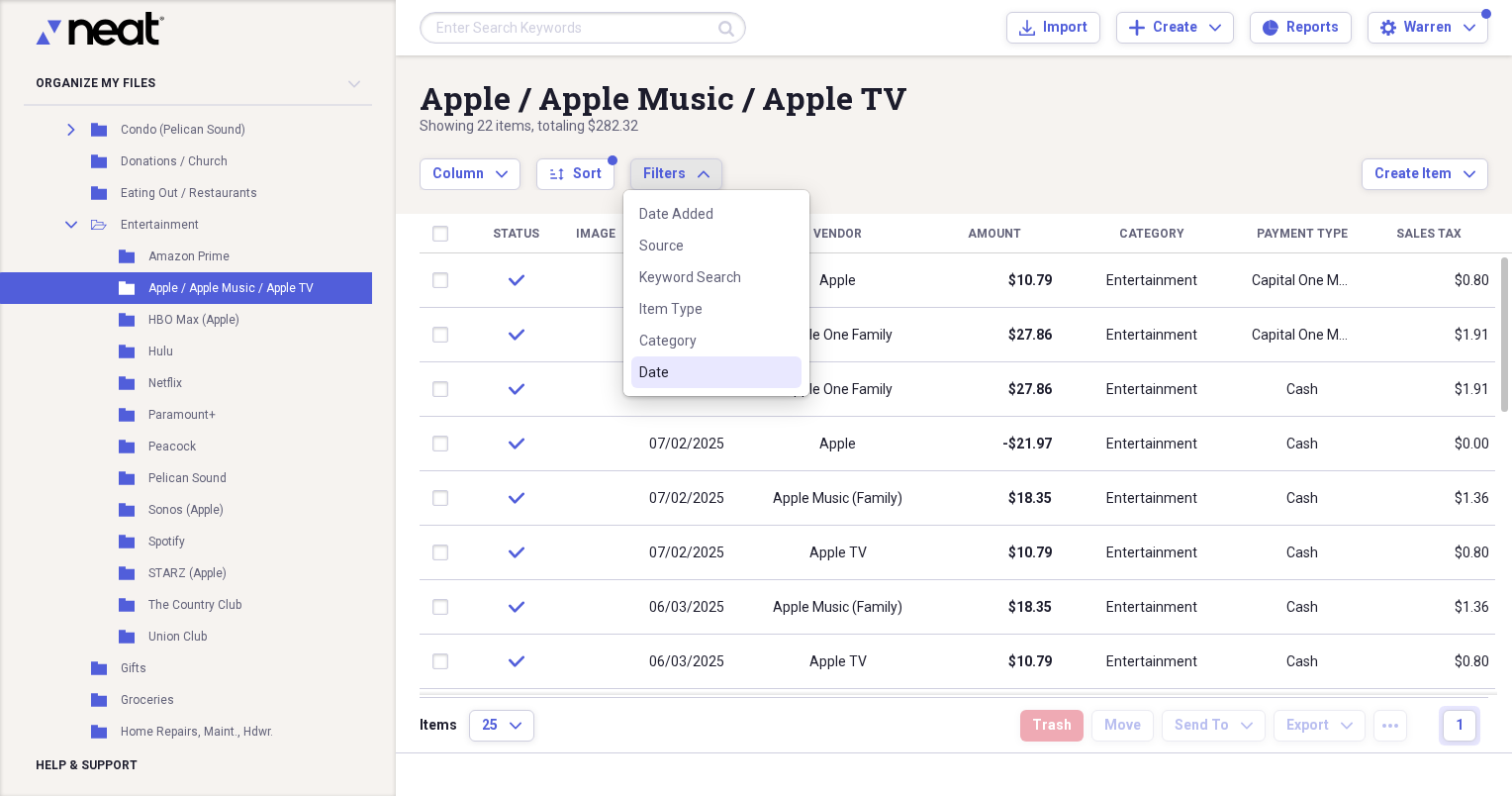 click on "Date" at bounding box center (705, 372) 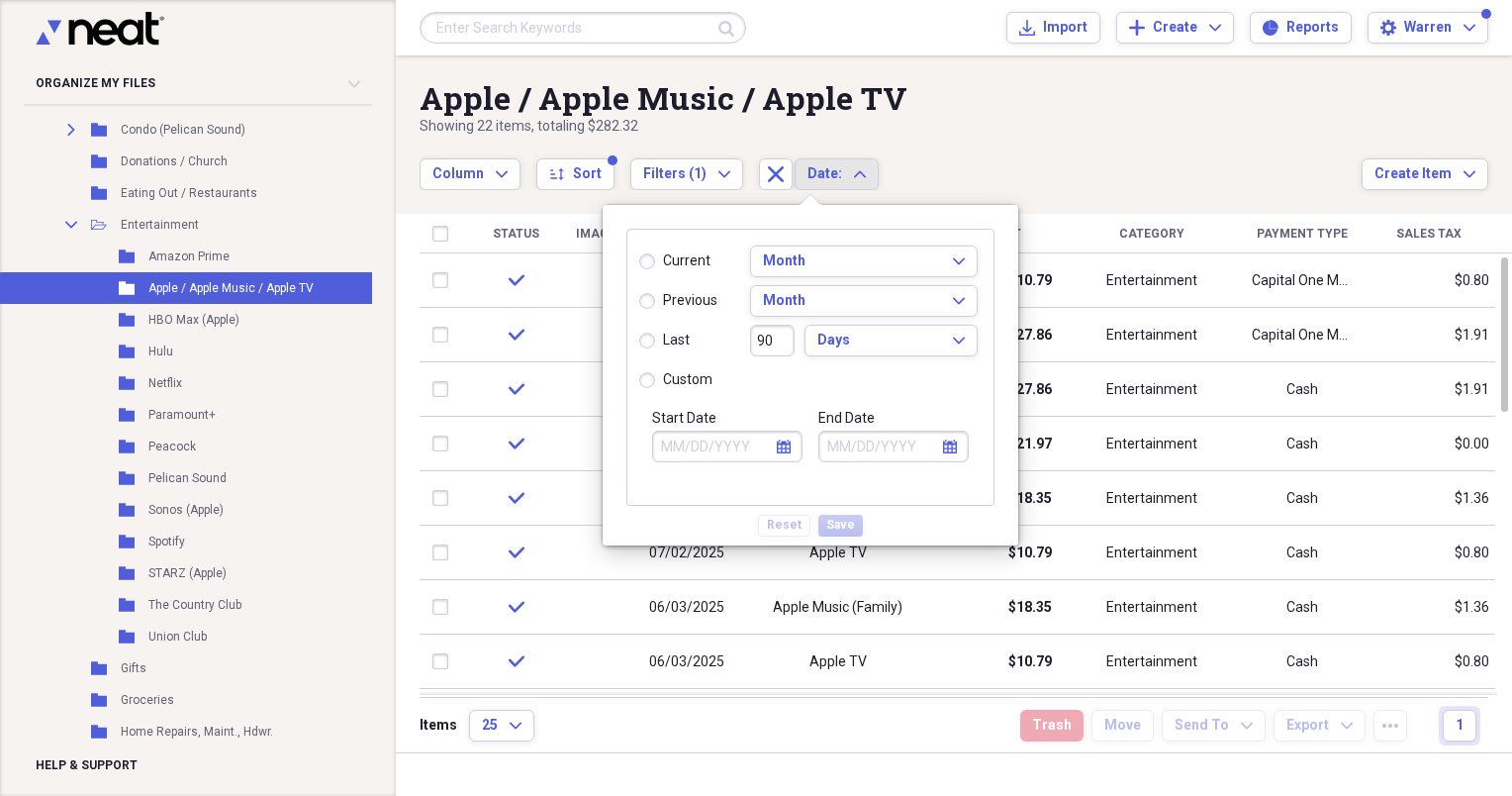 click on "calendar" 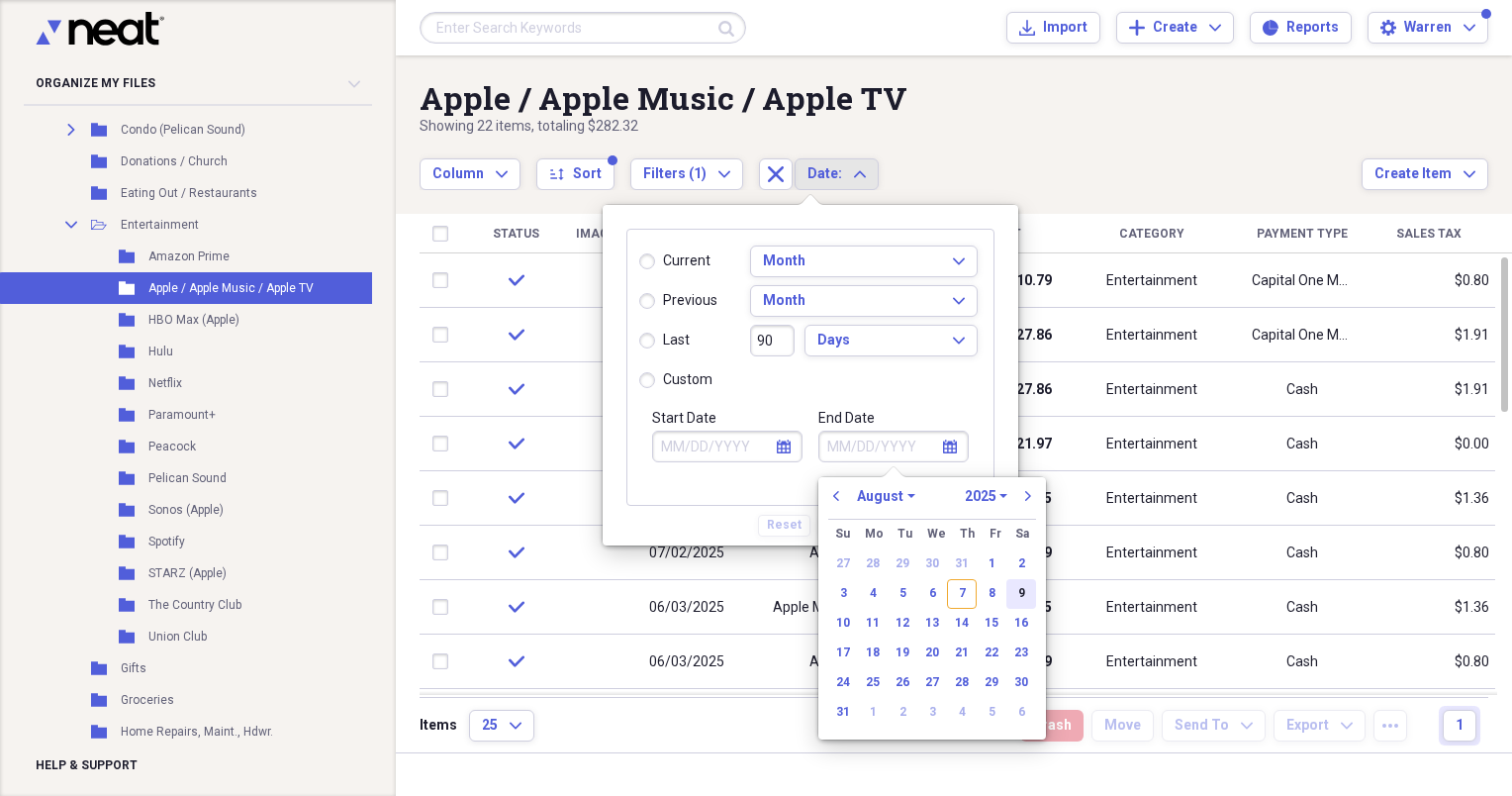 click on "9" at bounding box center [1021, 594] 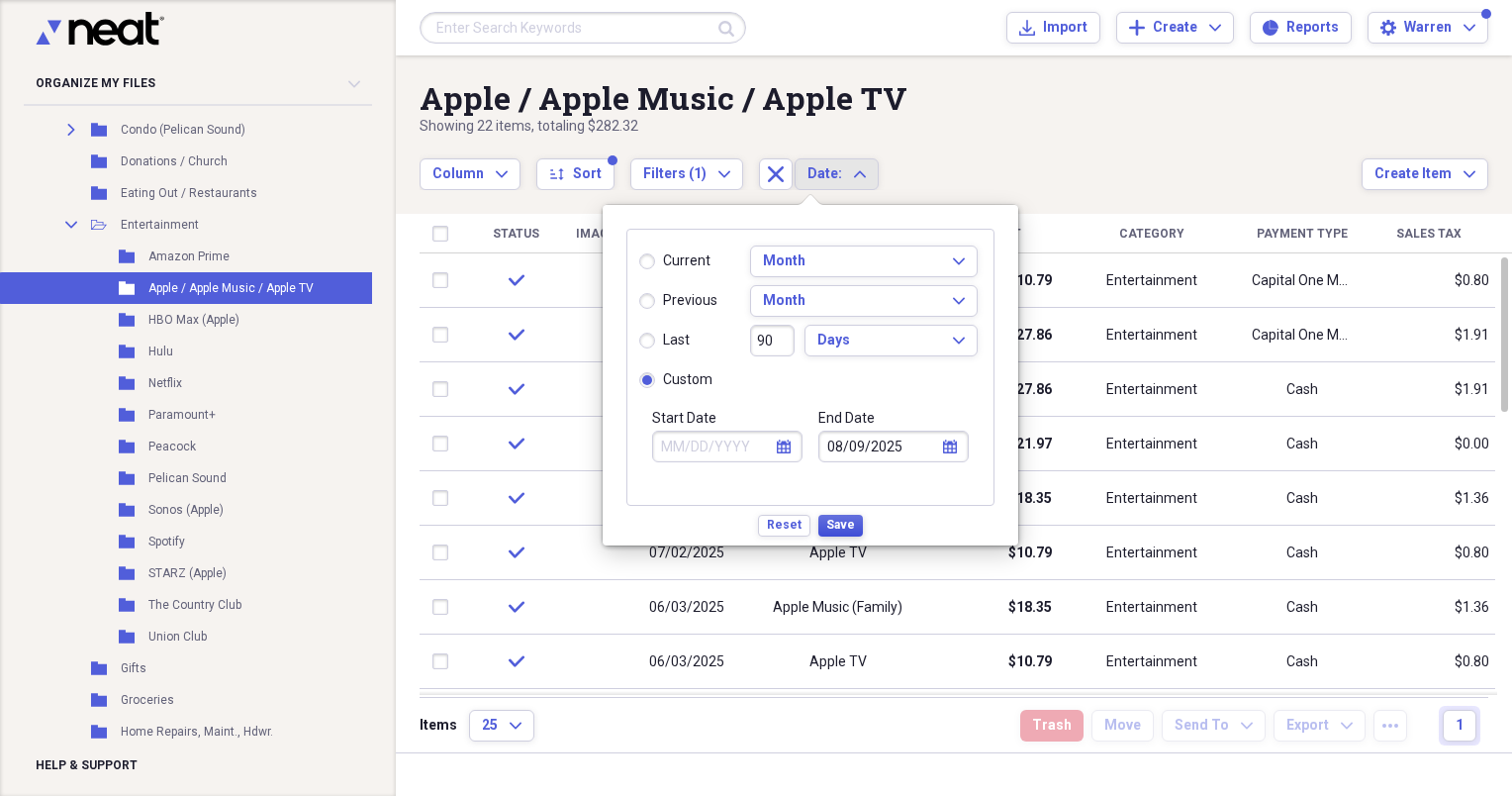 click on "Save" at bounding box center (840, 525) 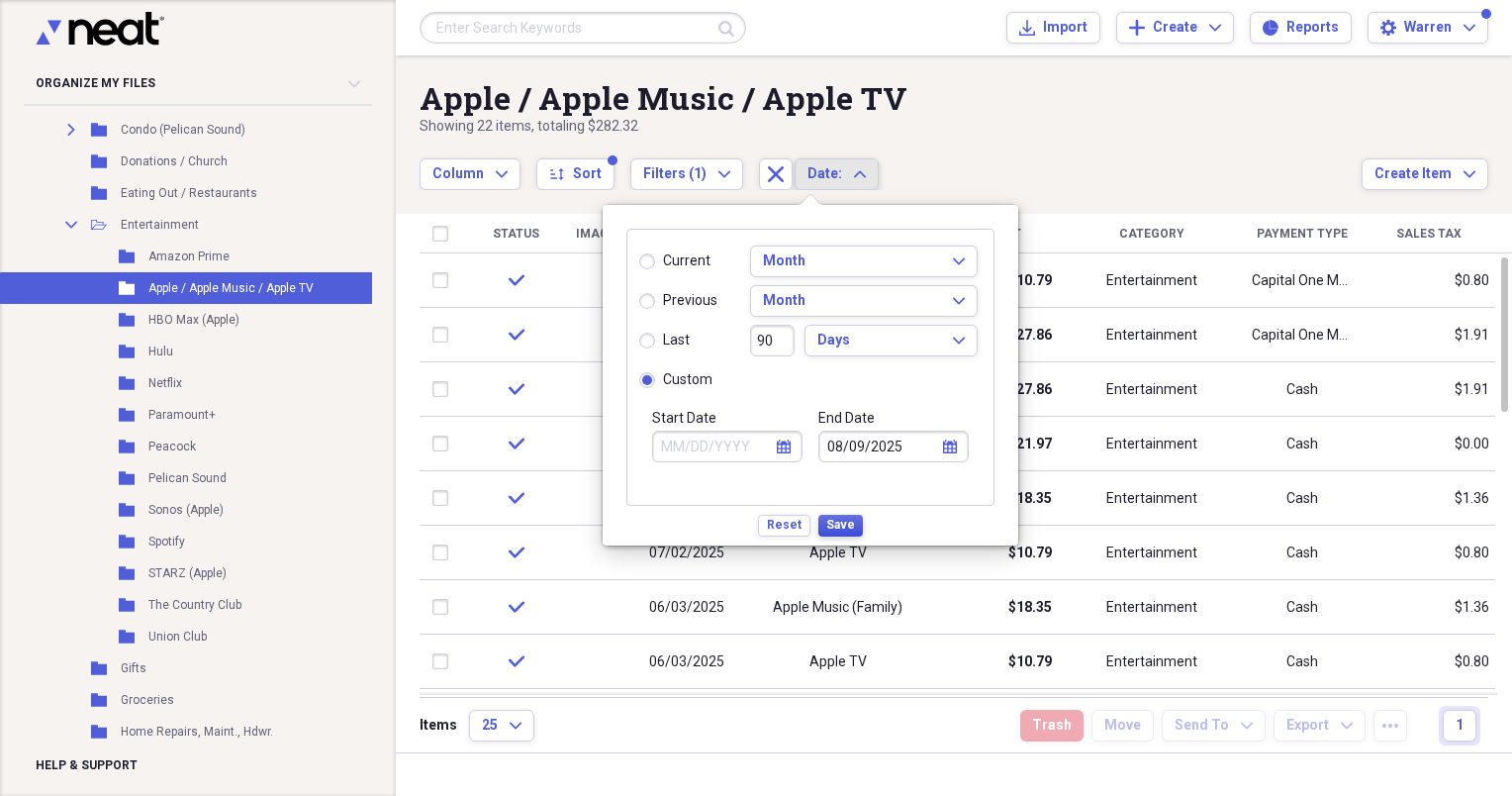 type on "08/09/2025" 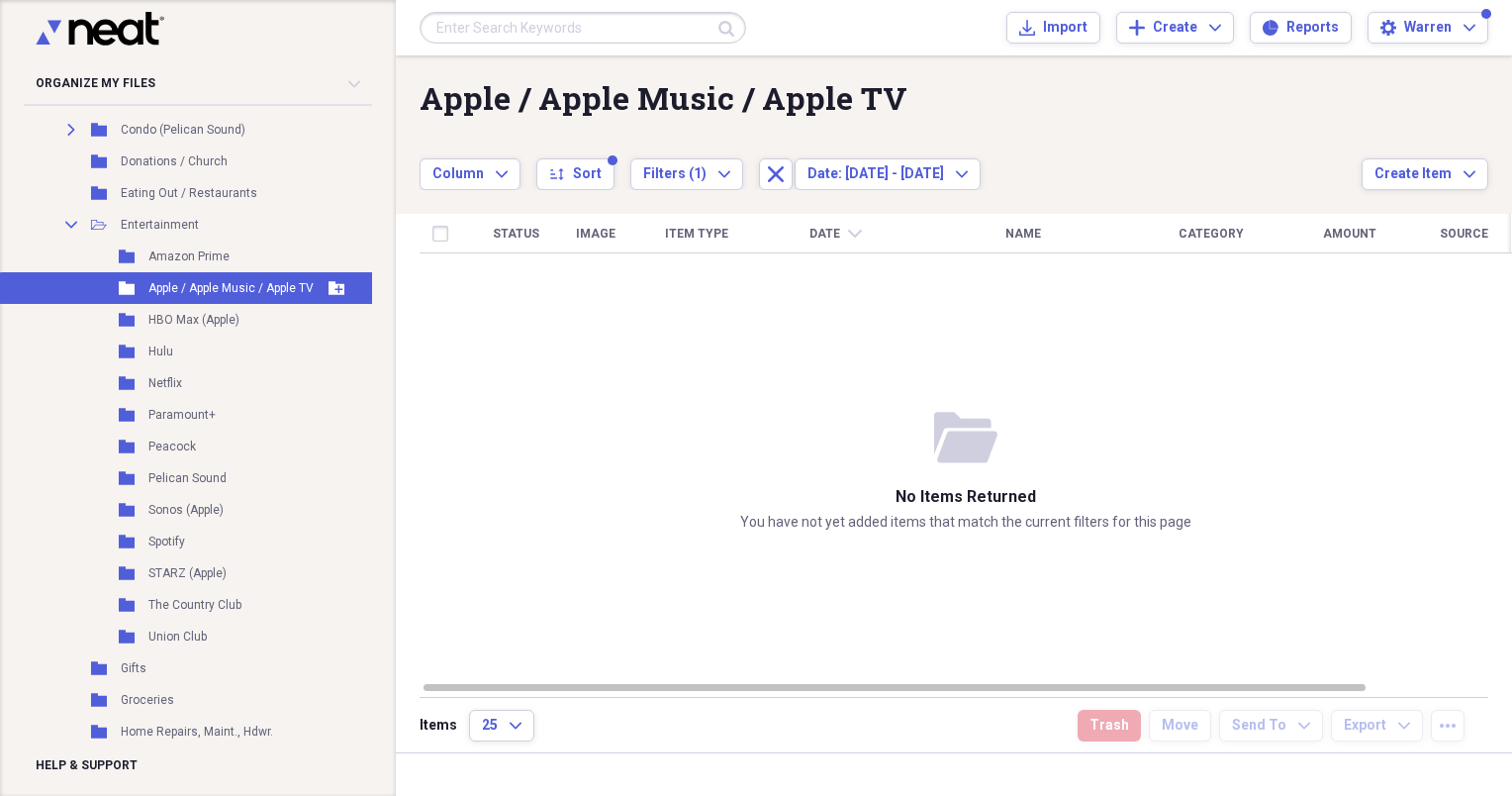 click on "Apple / Apple Music / Apple TV" at bounding box center (231, 288) 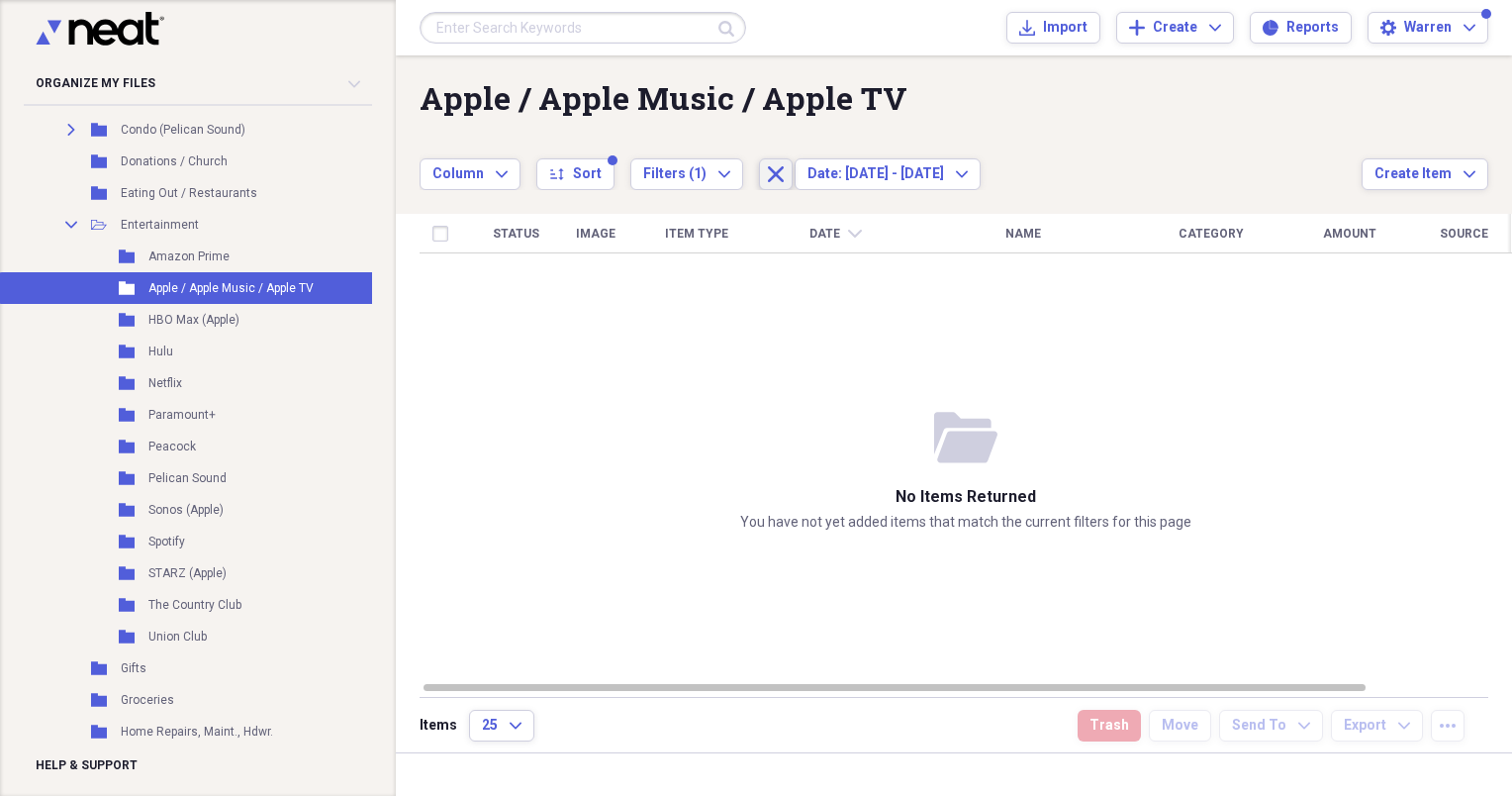 click on "Close" 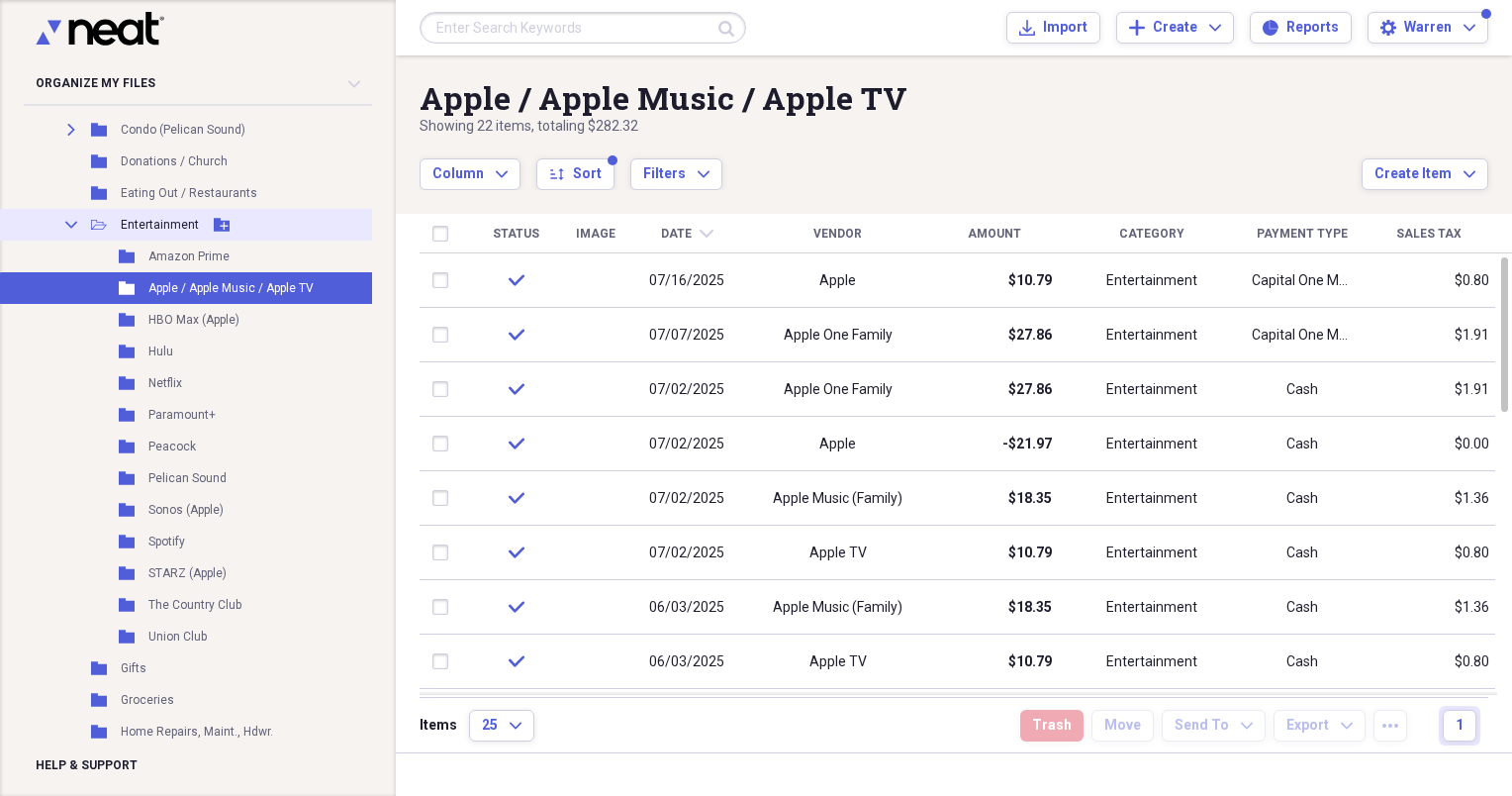 click on "Entertainment" at bounding box center [159, 225] 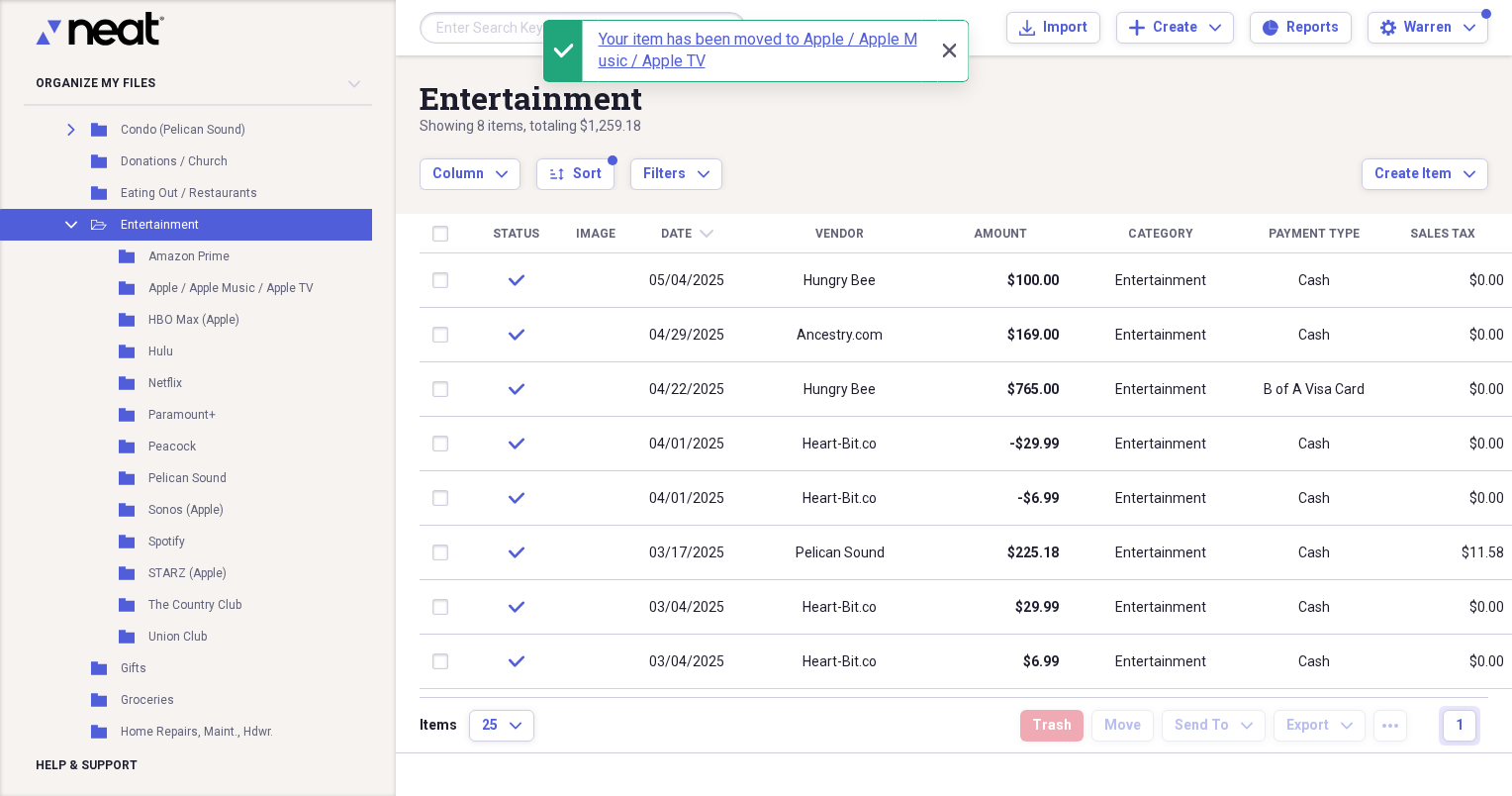 click 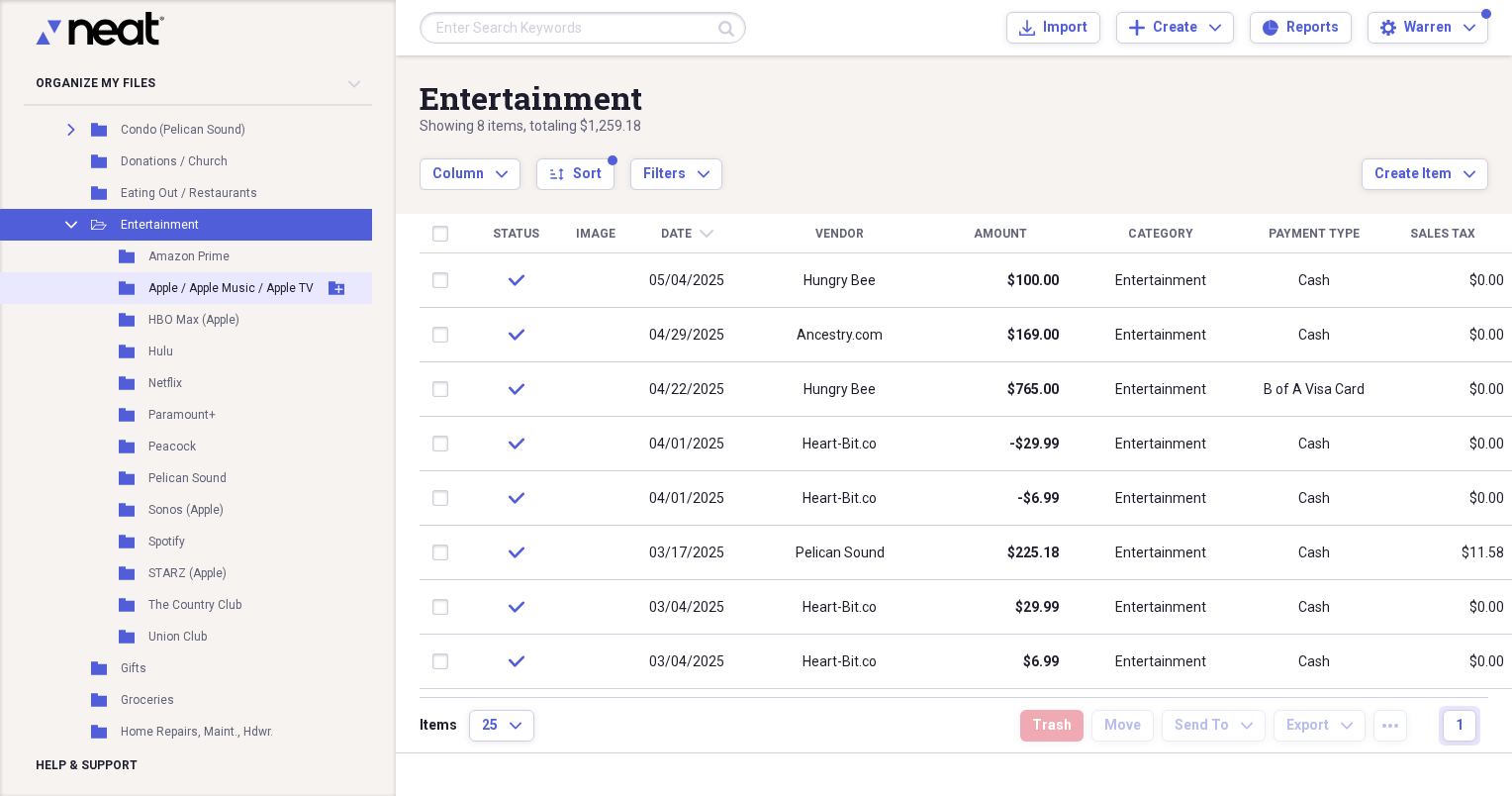 click on "Apple / Apple Music / Apple TV" at bounding box center [231, 288] 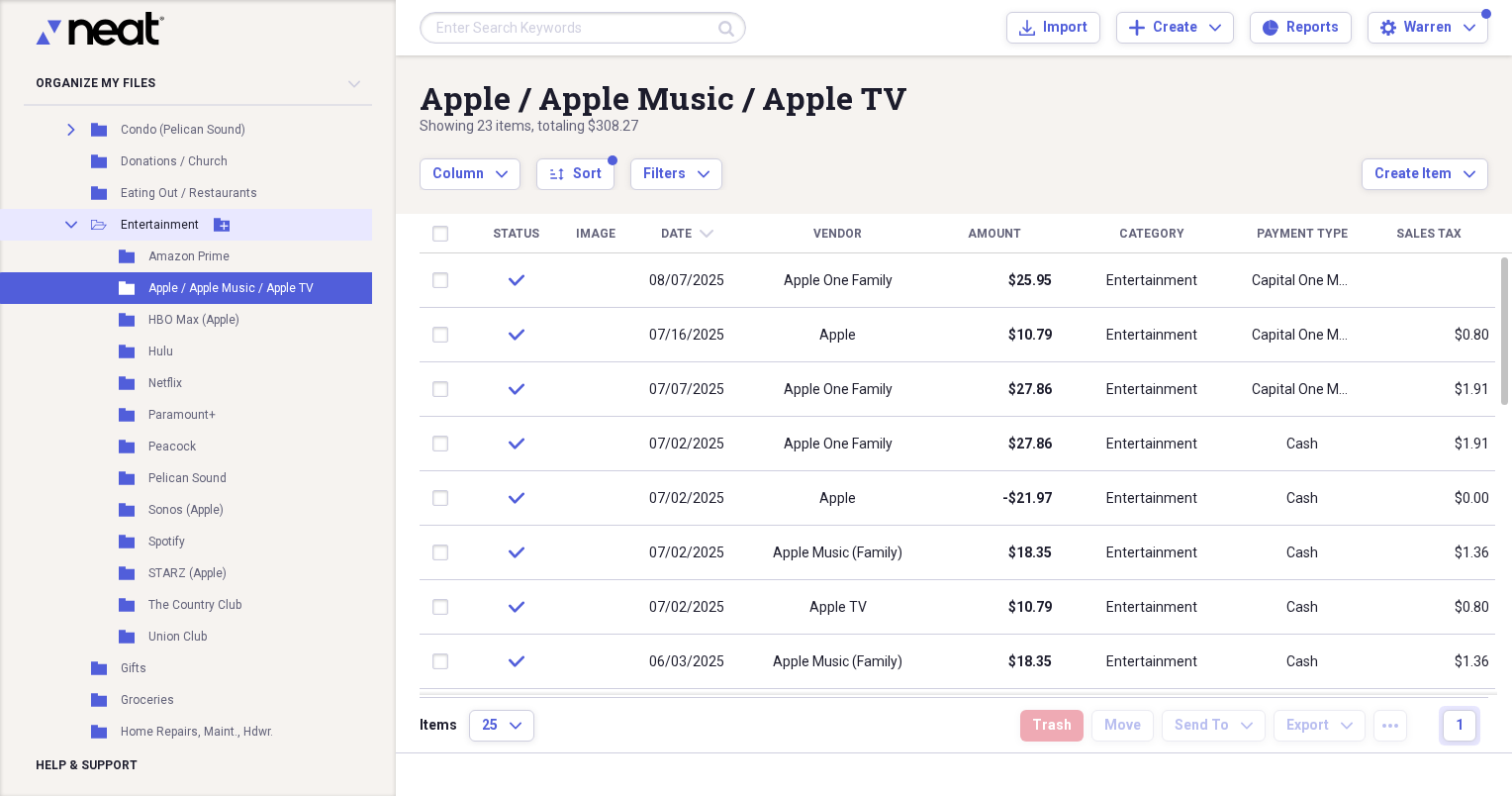 click on "Entertainment" at bounding box center (159, 225) 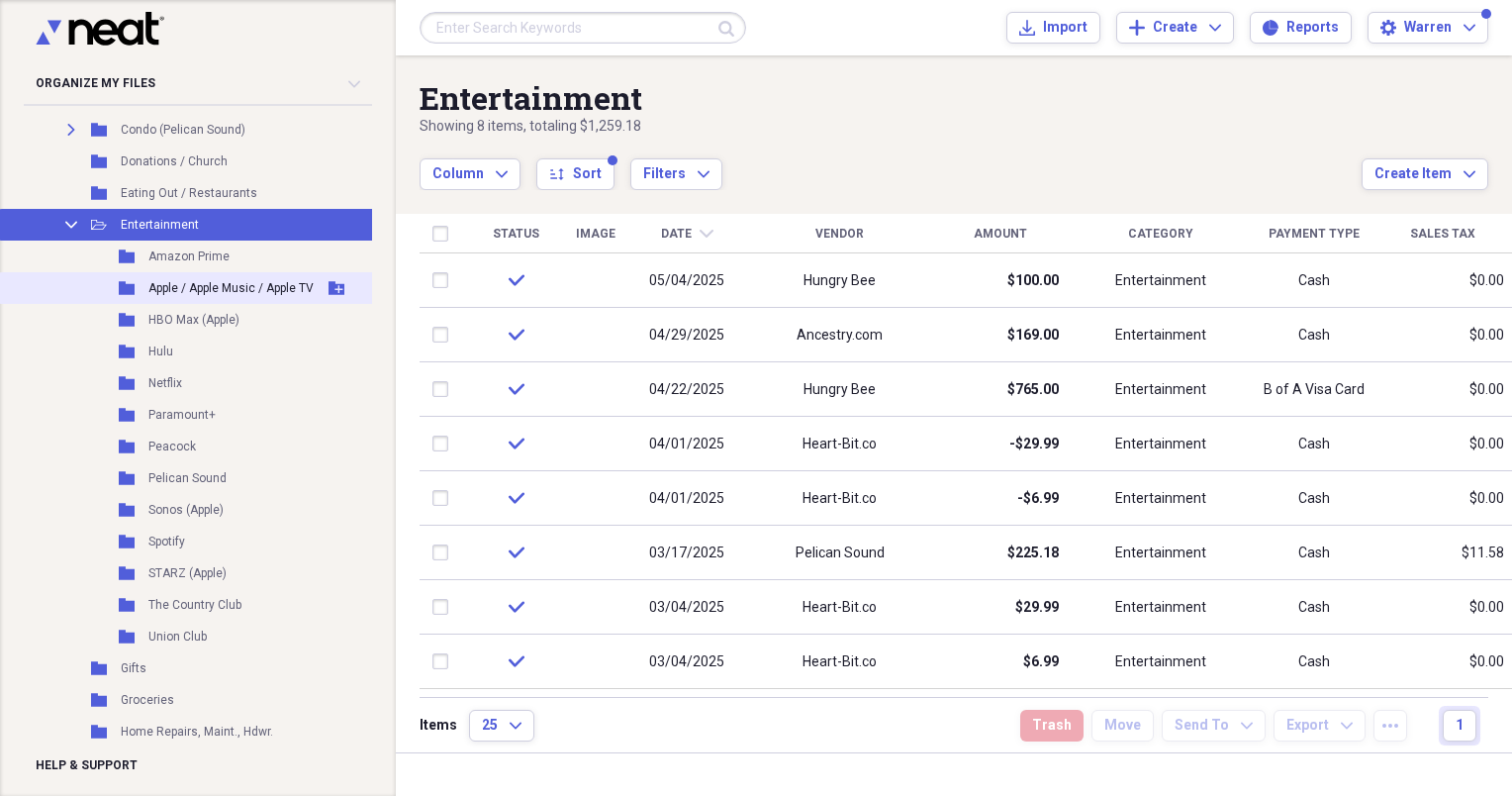 click on "Apple / Apple Music / Apple TV" at bounding box center (231, 288) 